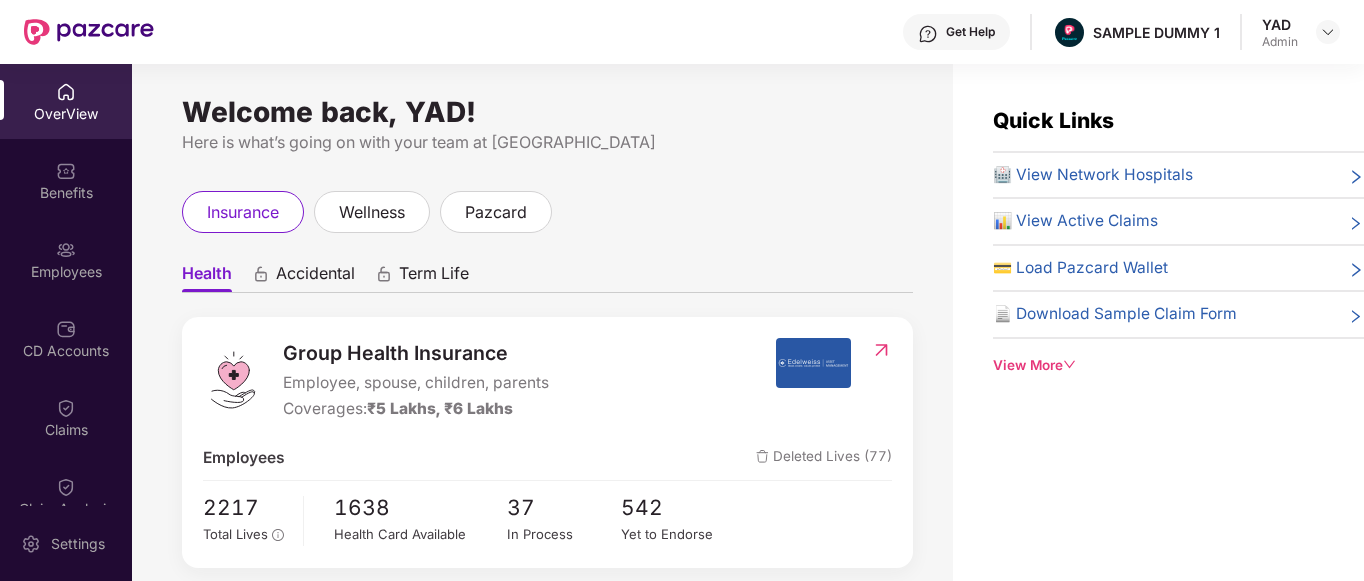 scroll, scrollTop: 0, scrollLeft: 0, axis: both 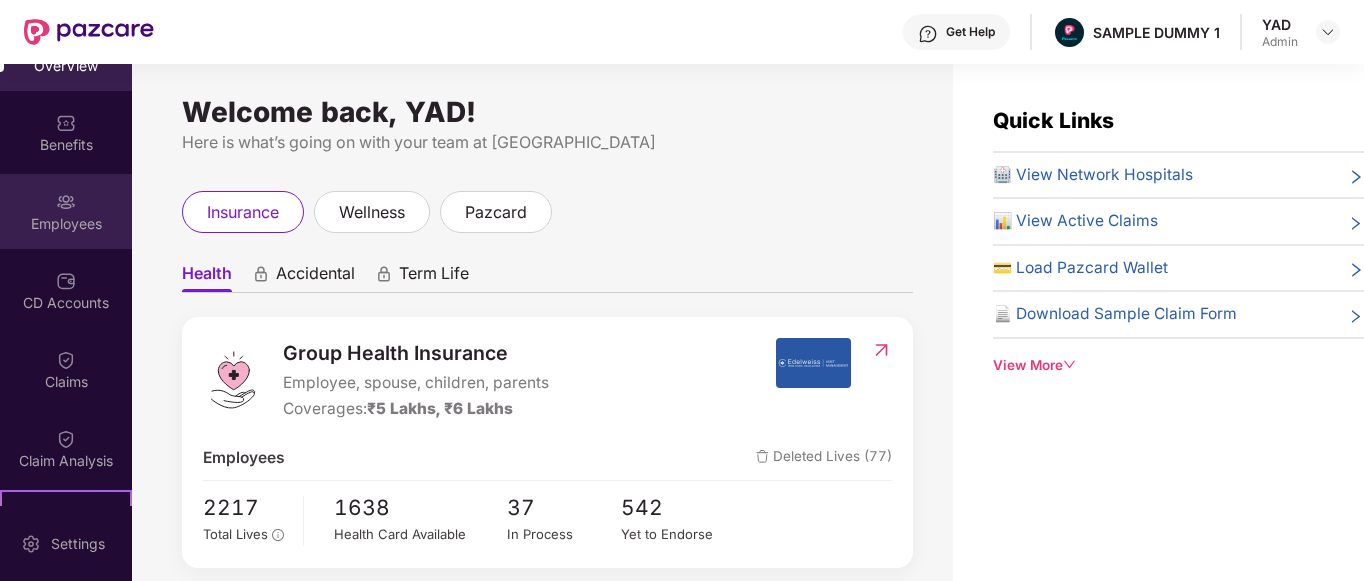 click on "Employees" at bounding box center [66, 211] 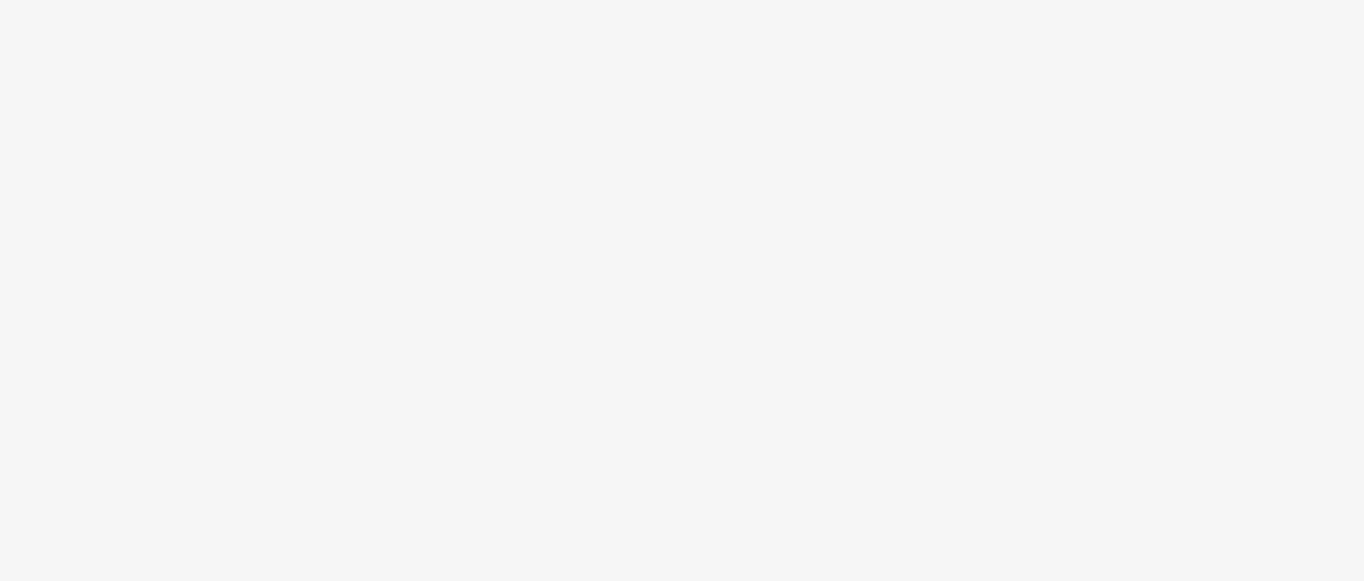 scroll, scrollTop: 0, scrollLeft: 0, axis: both 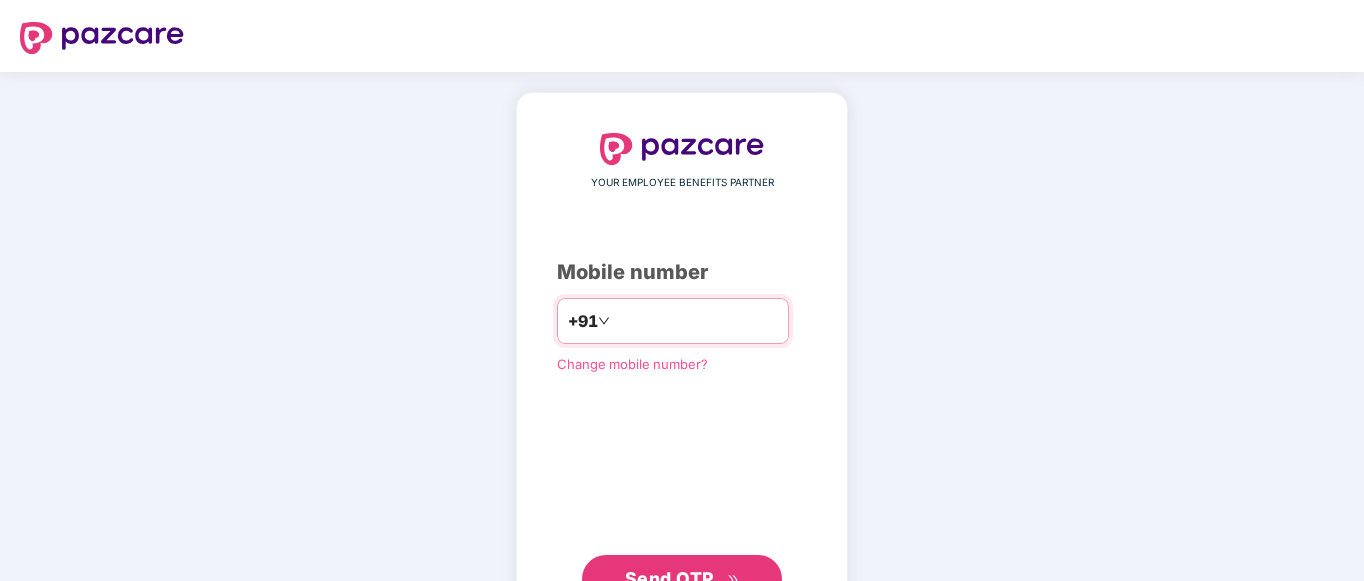 paste on "**********" 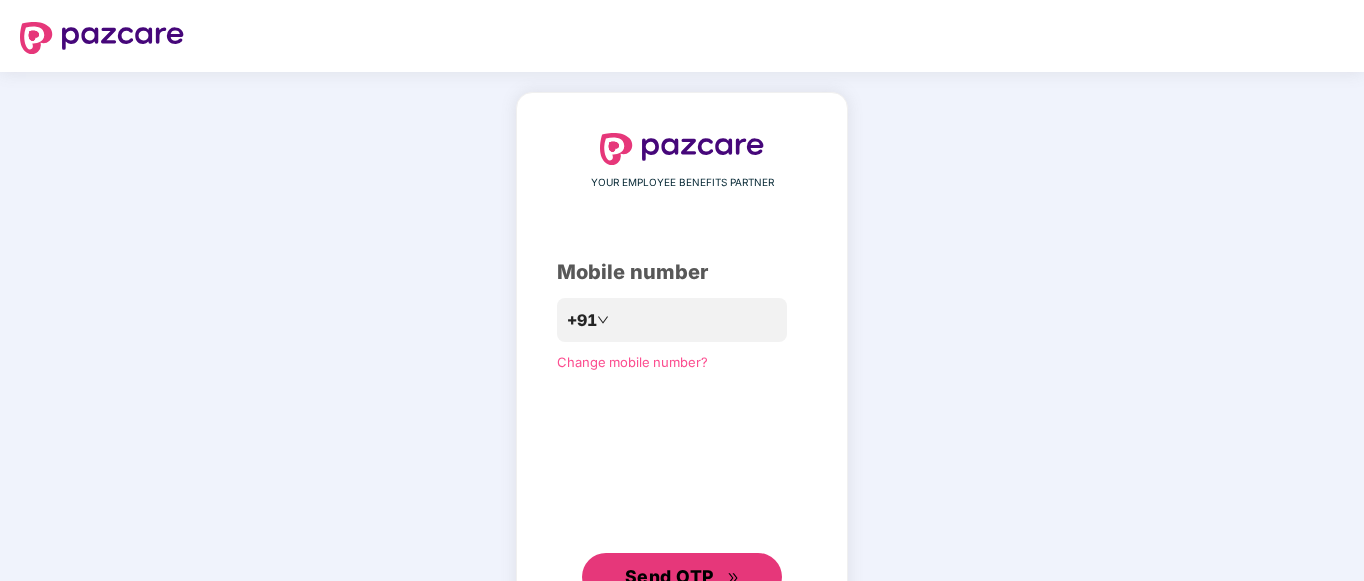 type 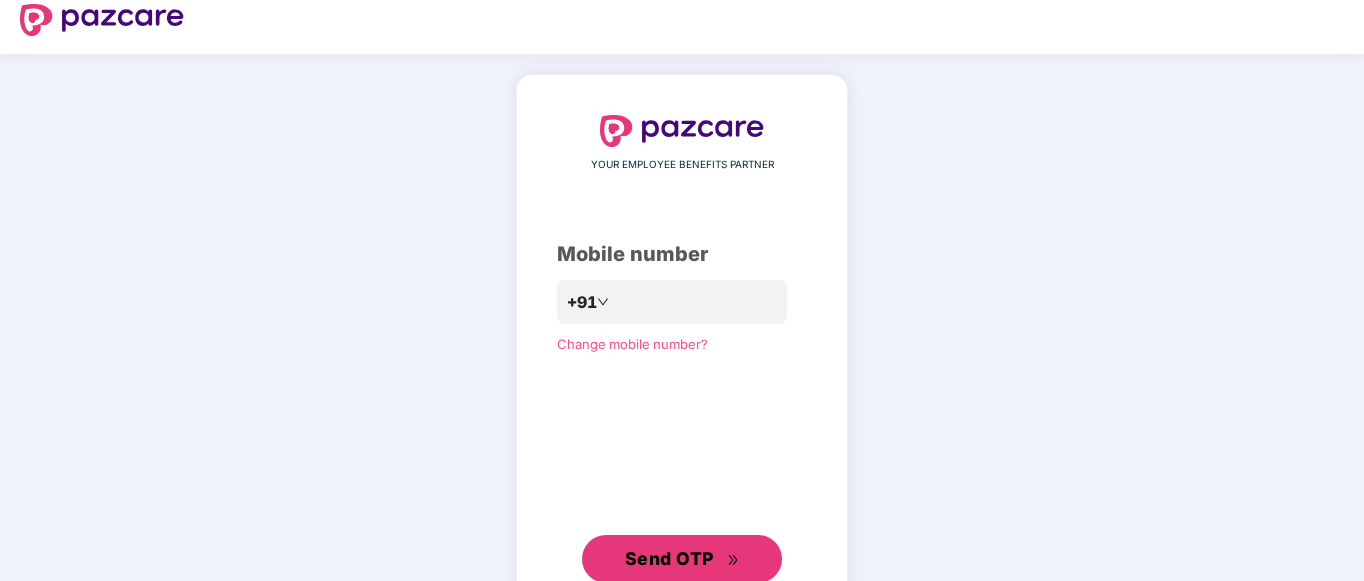 click on "Send OTP" at bounding box center (682, 559) 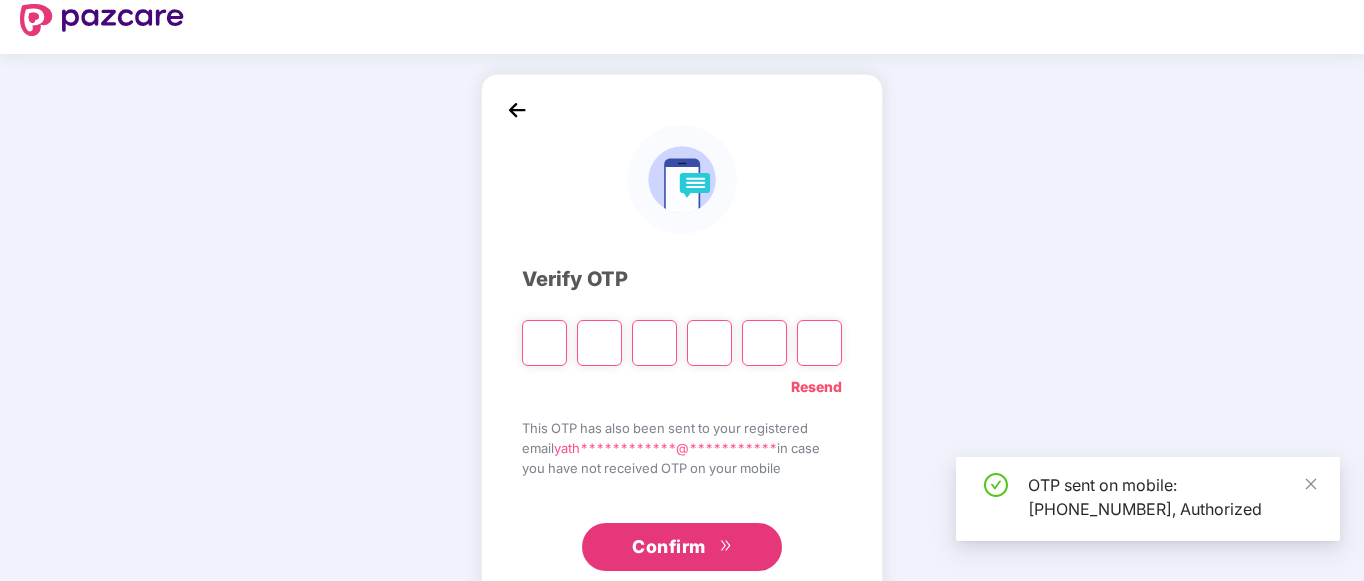 type on "*" 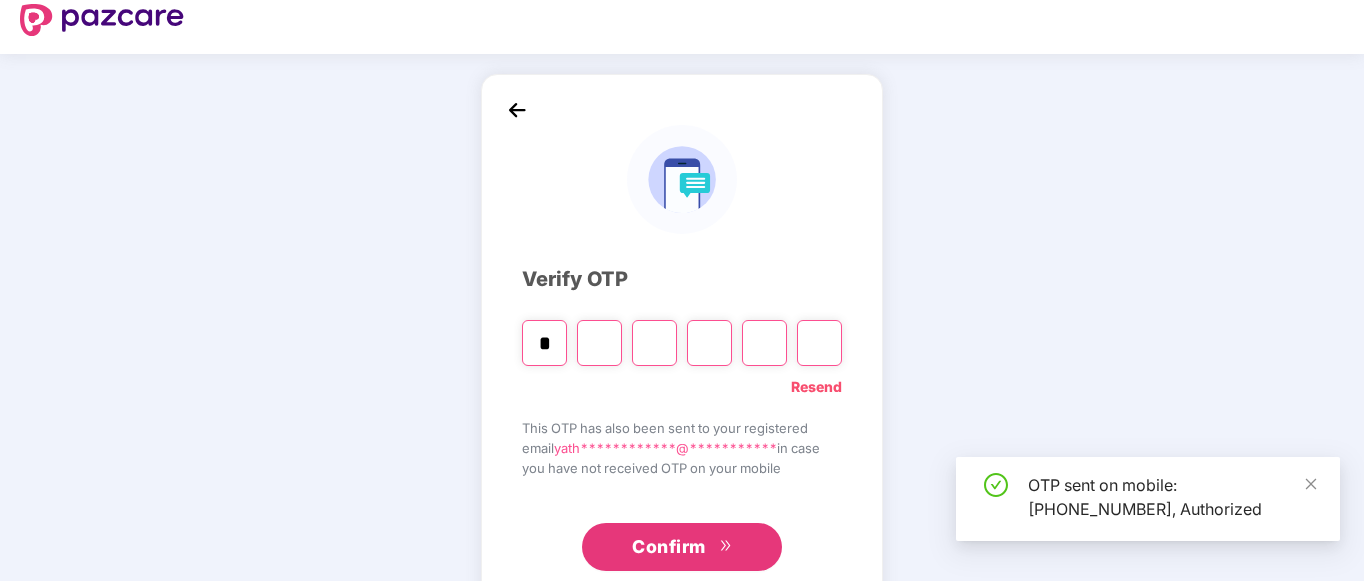 type on "*" 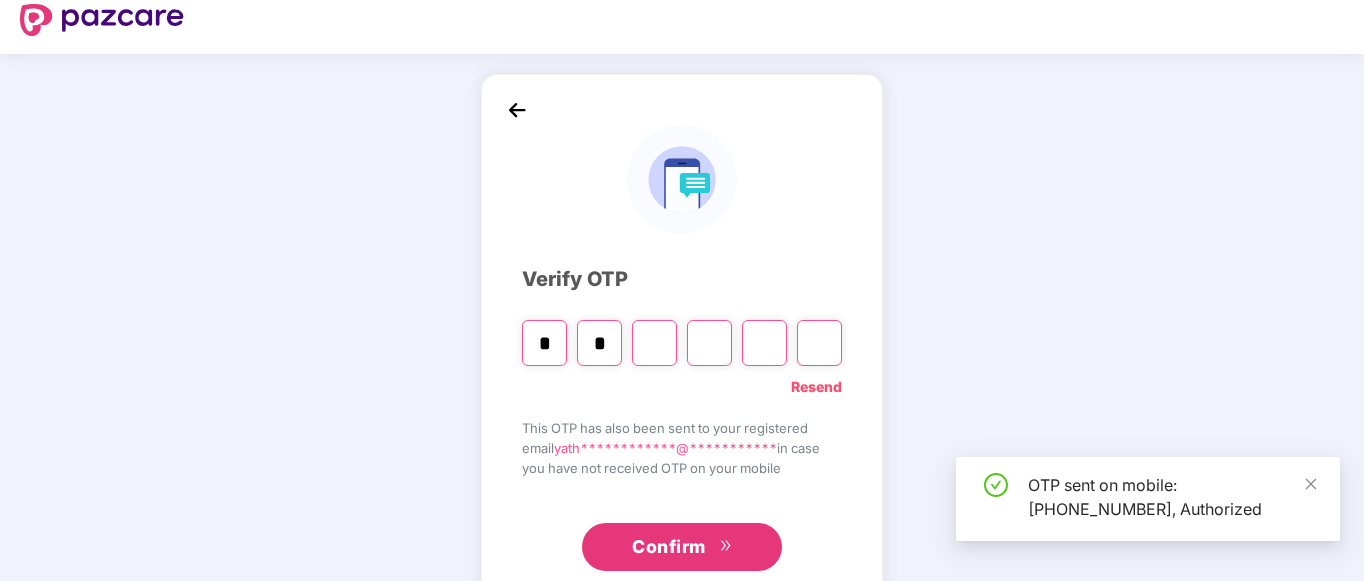 type on "*" 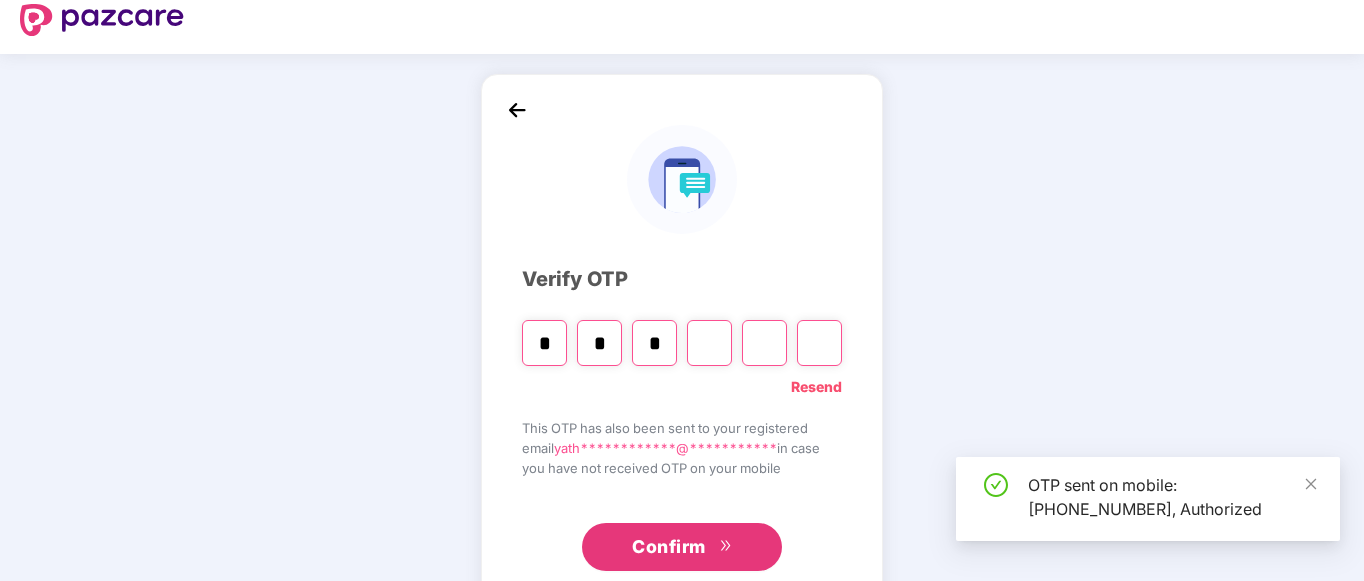 type on "*" 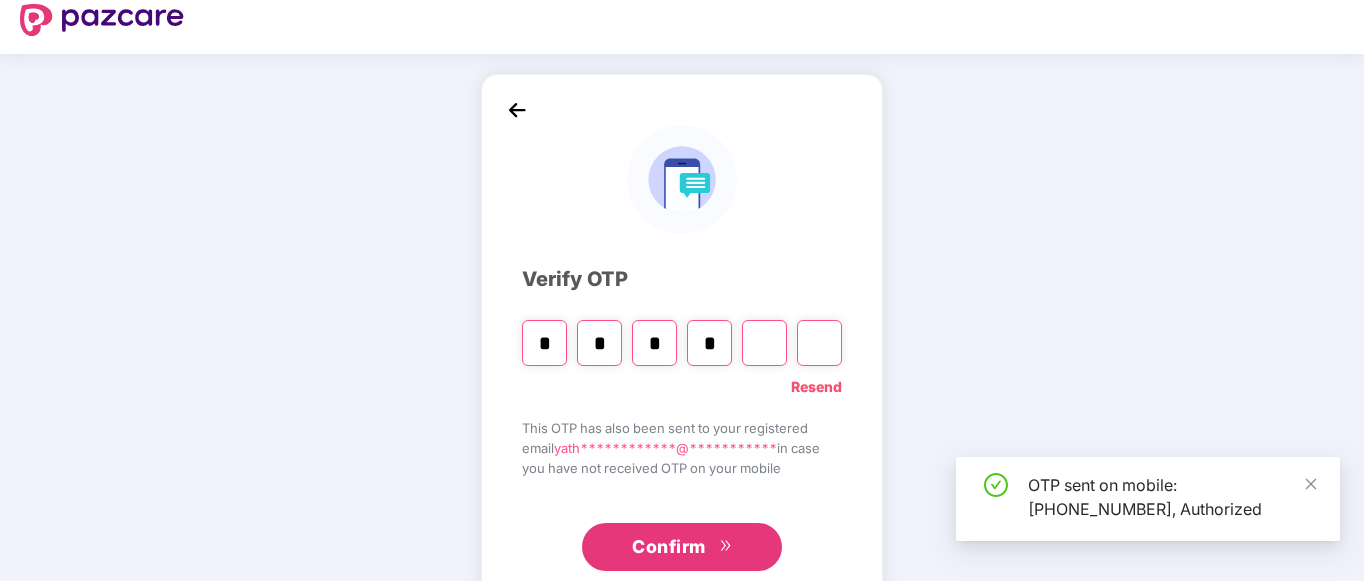 type on "*" 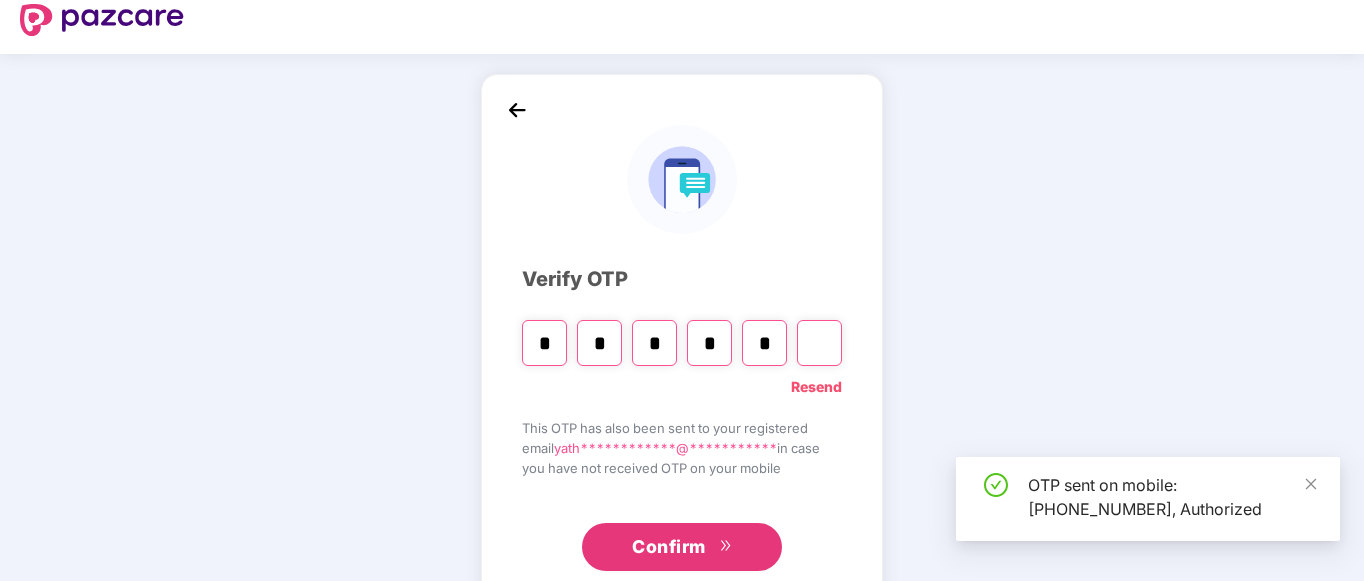 type on "*" 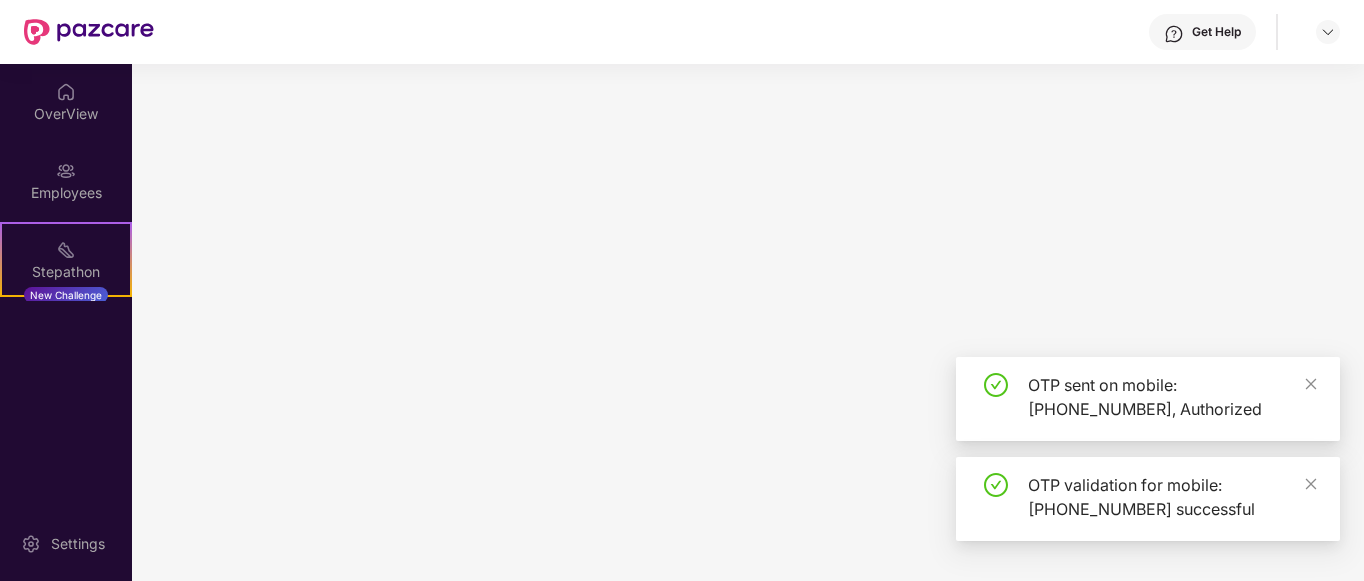 scroll, scrollTop: 0, scrollLeft: 0, axis: both 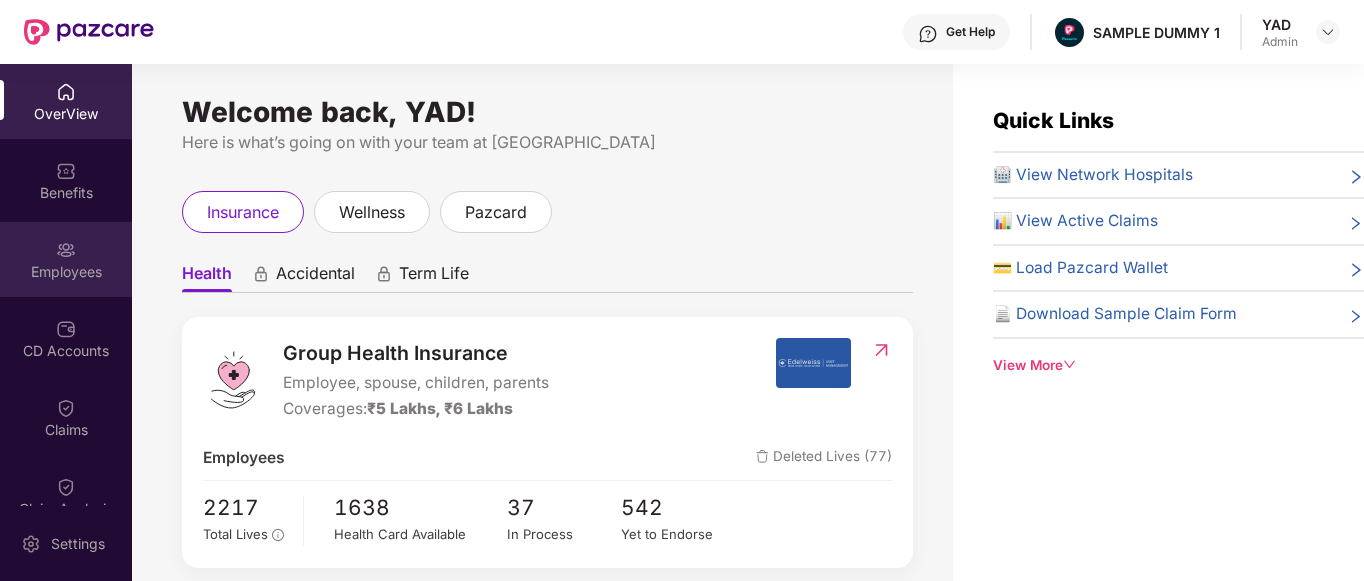 click on "Employees" at bounding box center (66, 259) 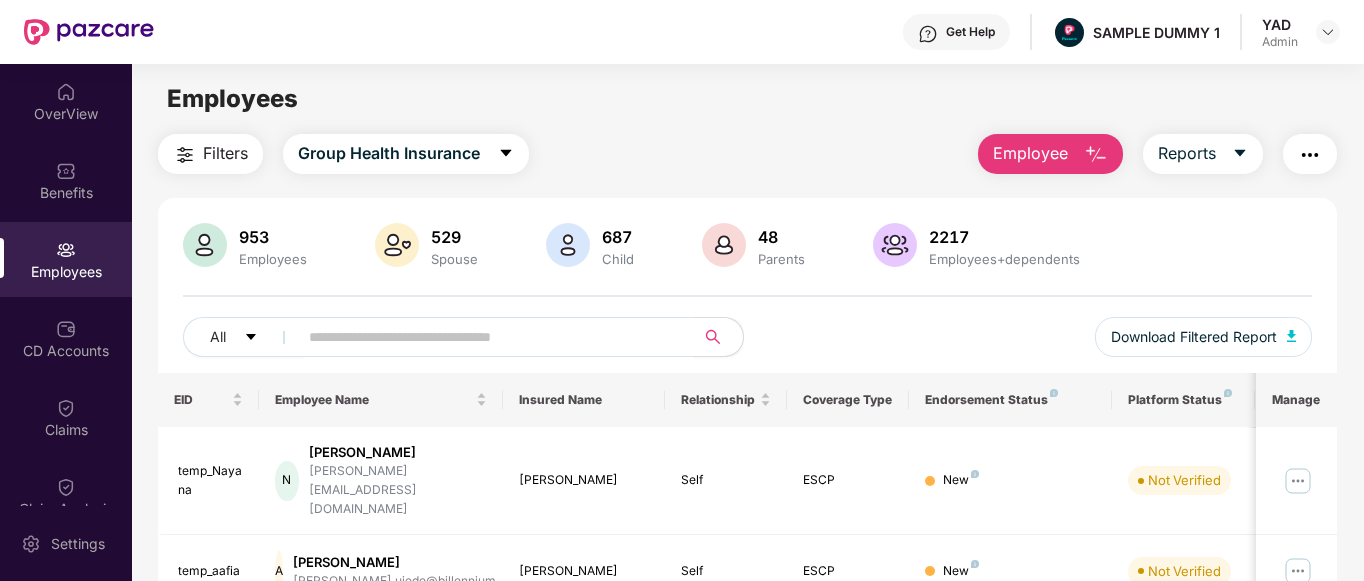 scroll, scrollTop: 0, scrollLeft: 0, axis: both 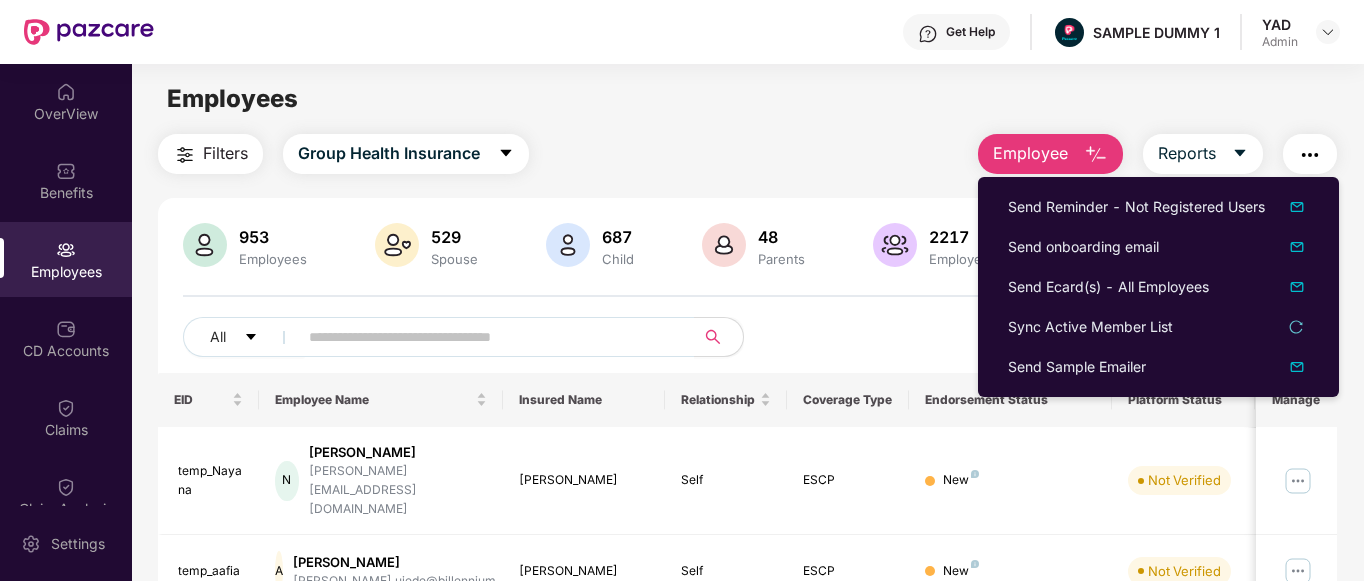 click on "Filters Group Health Insurance Employee  Reports" at bounding box center [748, 154] 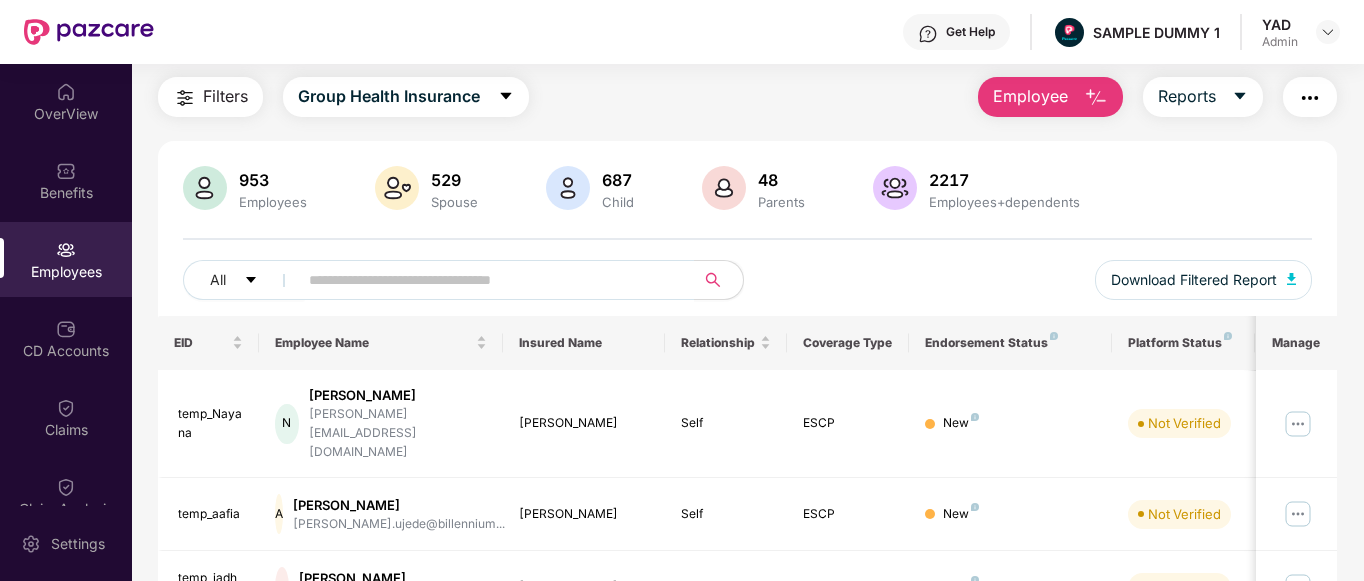 scroll, scrollTop: 0, scrollLeft: 0, axis: both 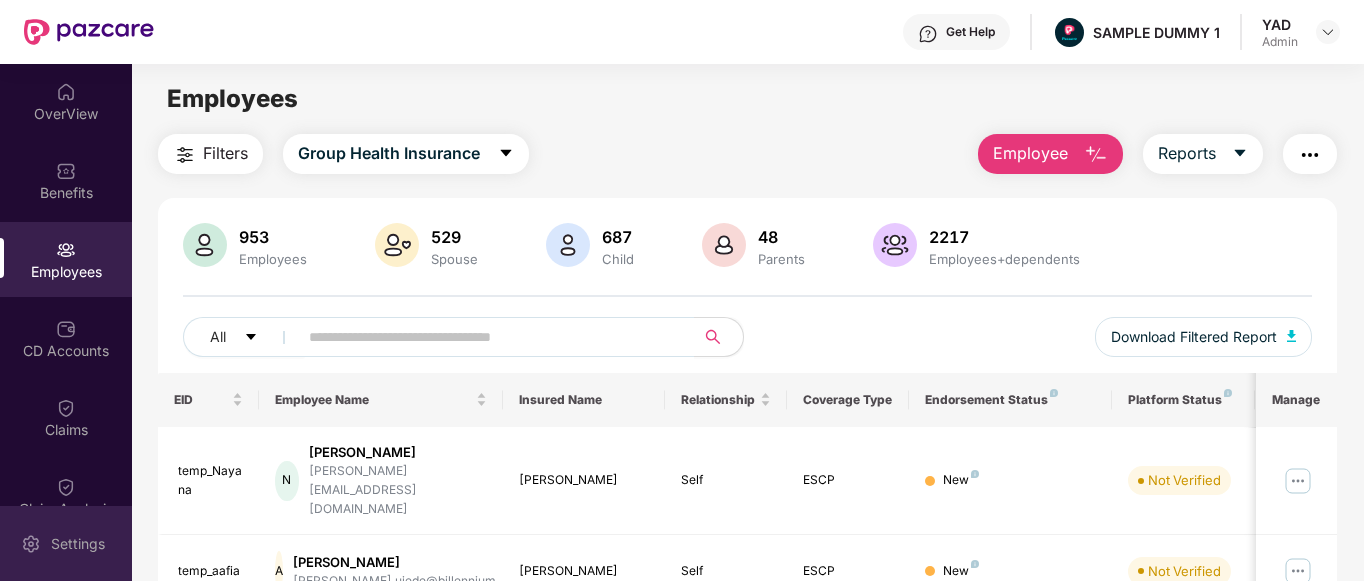 click on "Settings" at bounding box center (66, 543) 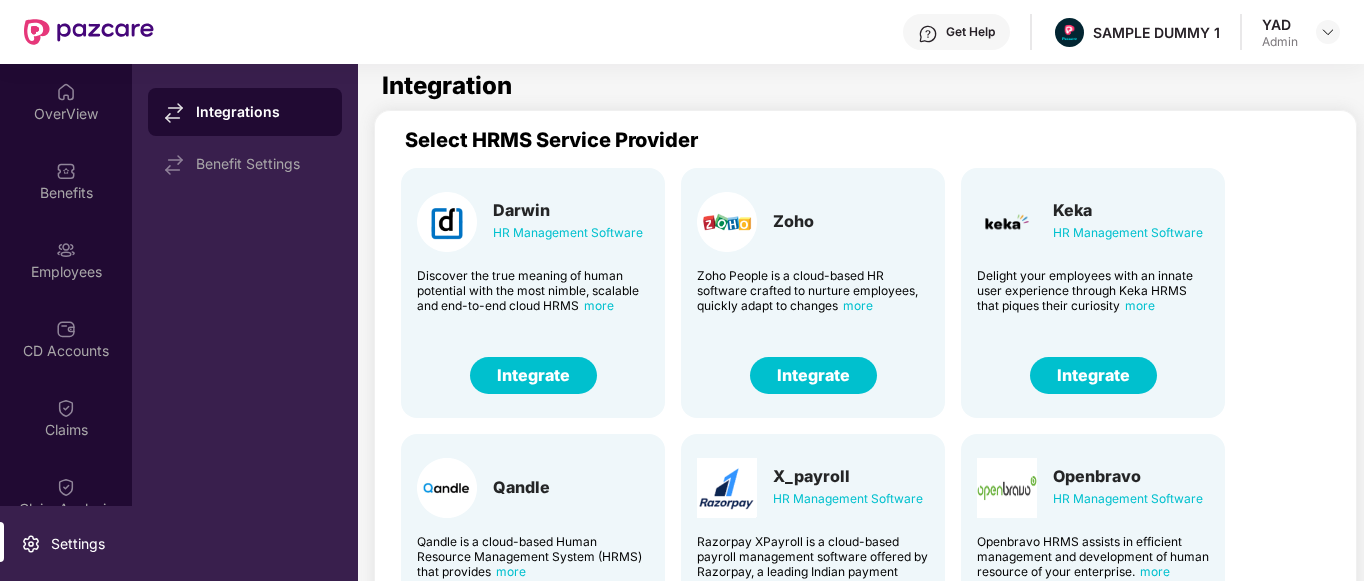 scroll, scrollTop: 0, scrollLeft: 0, axis: both 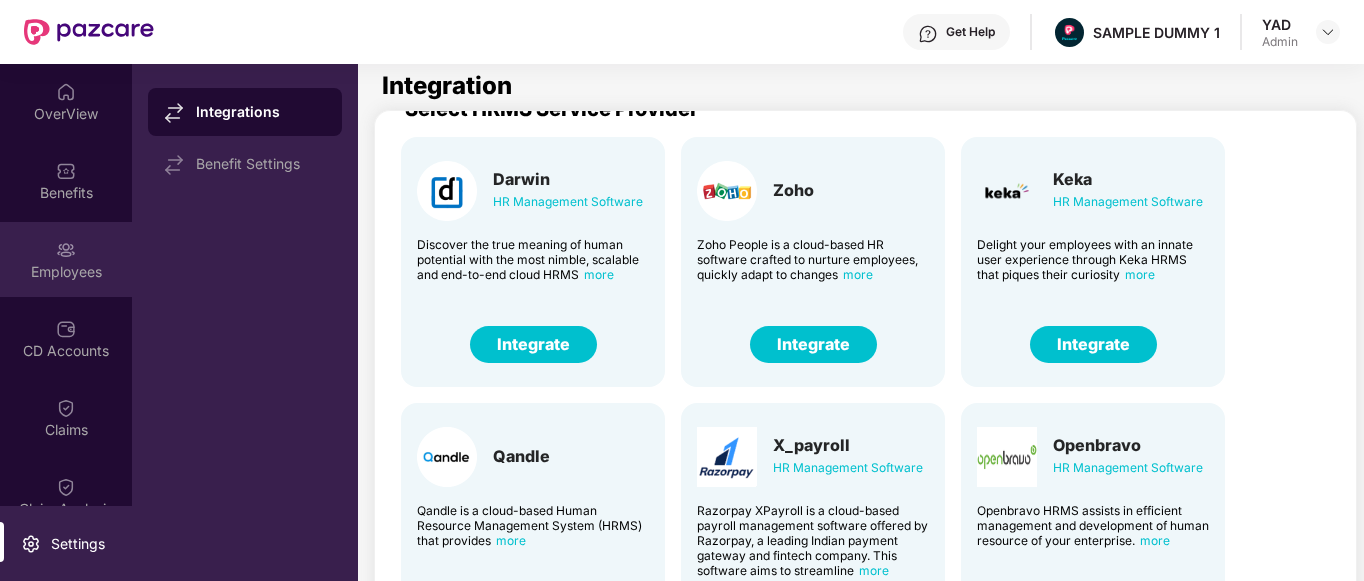click on "Employees" at bounding box center (66, 272) 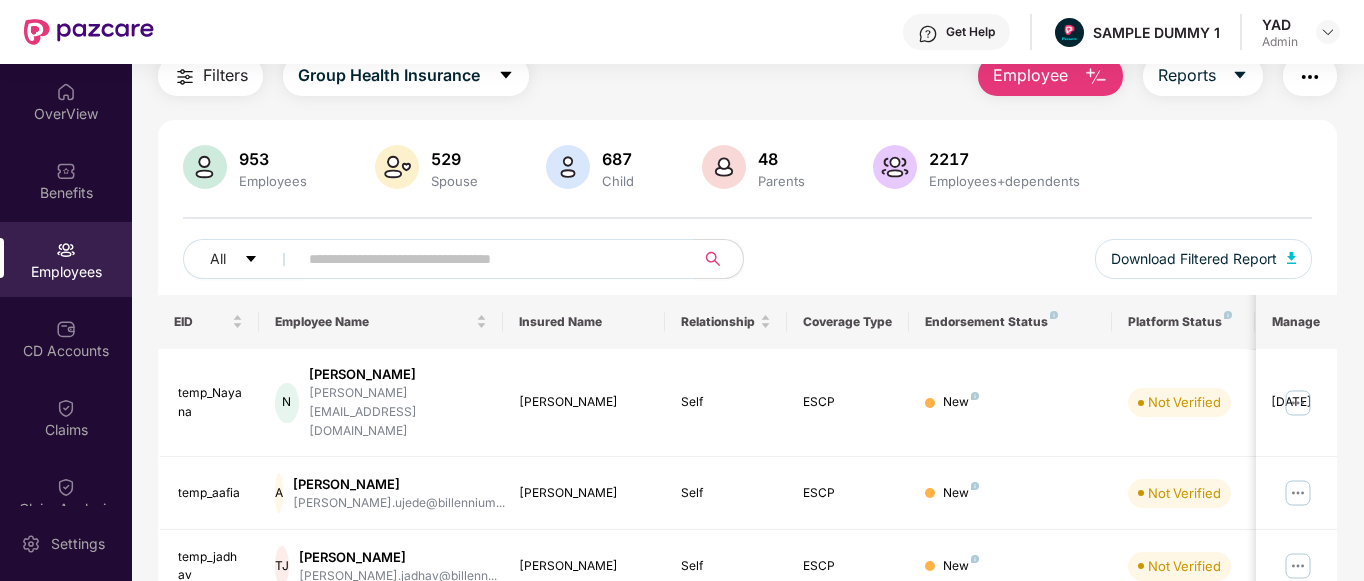 scroll, scrollTop: 0, scrollLeft: 0, axis: both 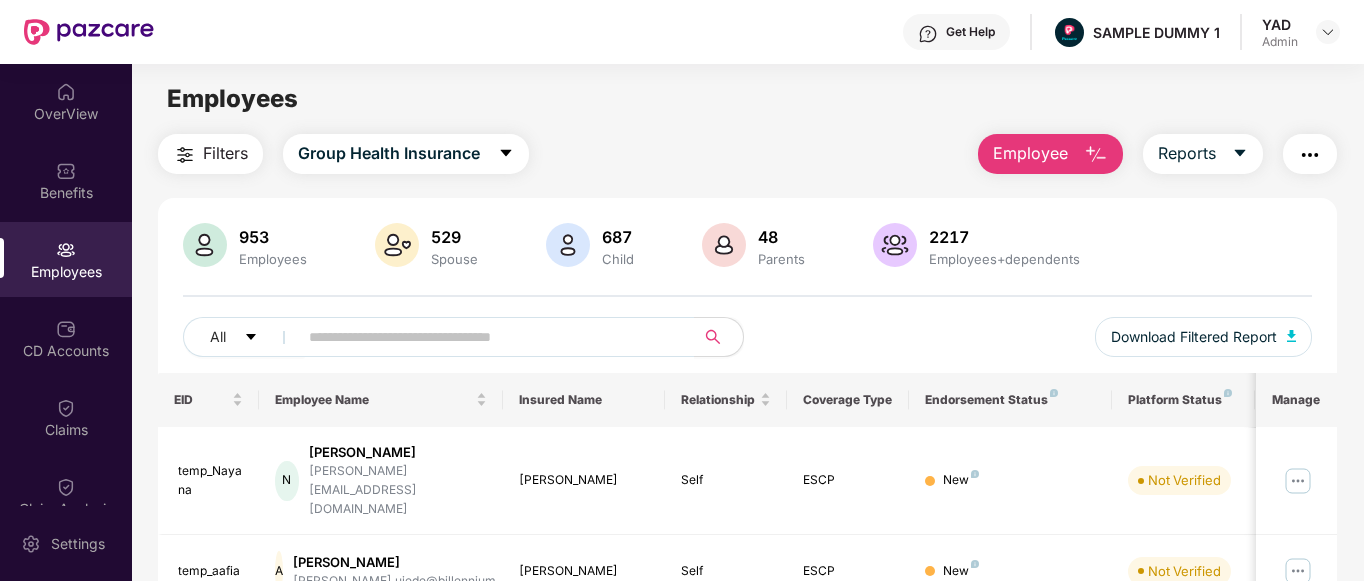 click at bounding box center (1310, 155) 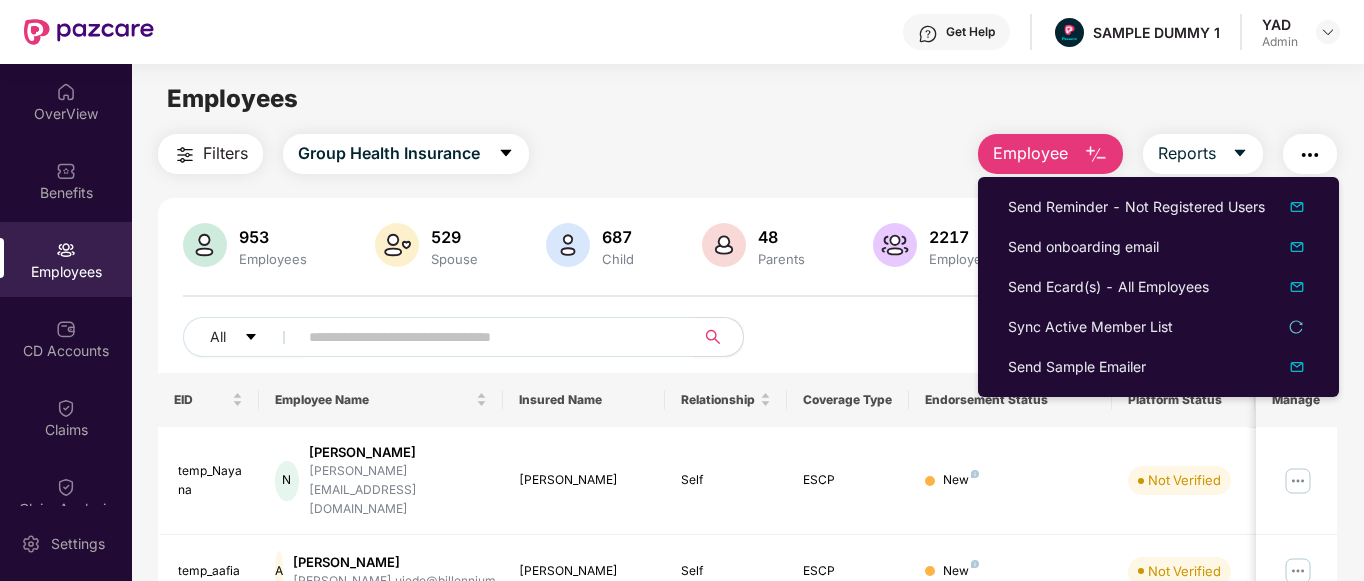 click on "All Download Filtered Report" at bounding box center (748, 345) 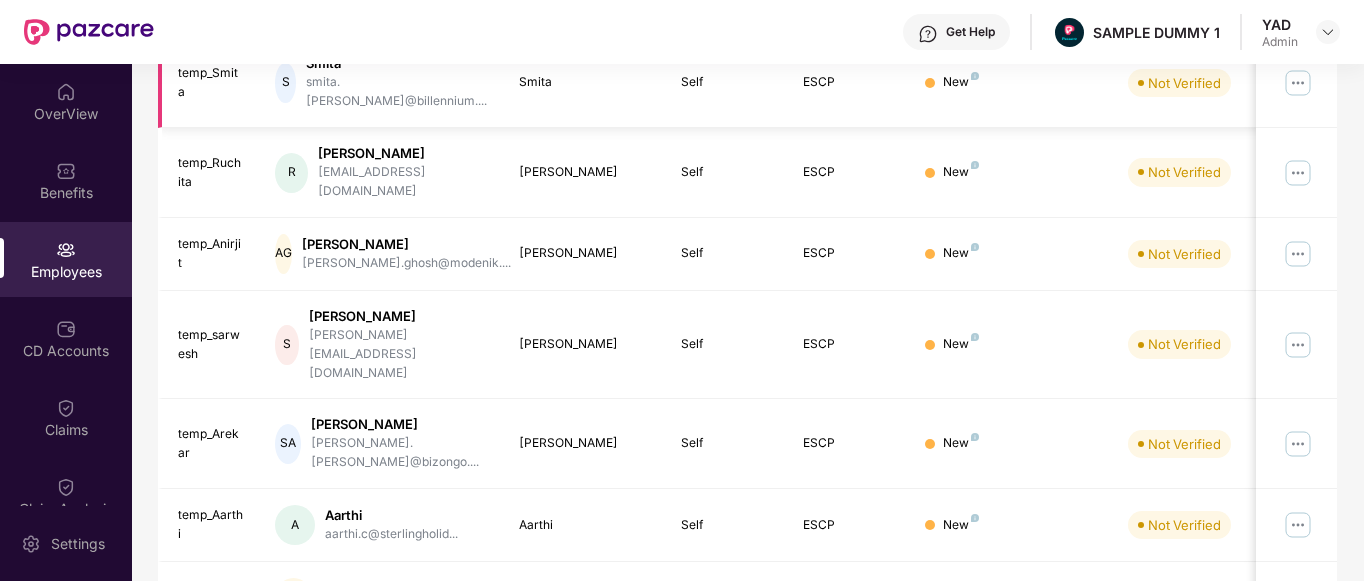scroll, scrollTop: 0, scrollLeft: 0, axis: both 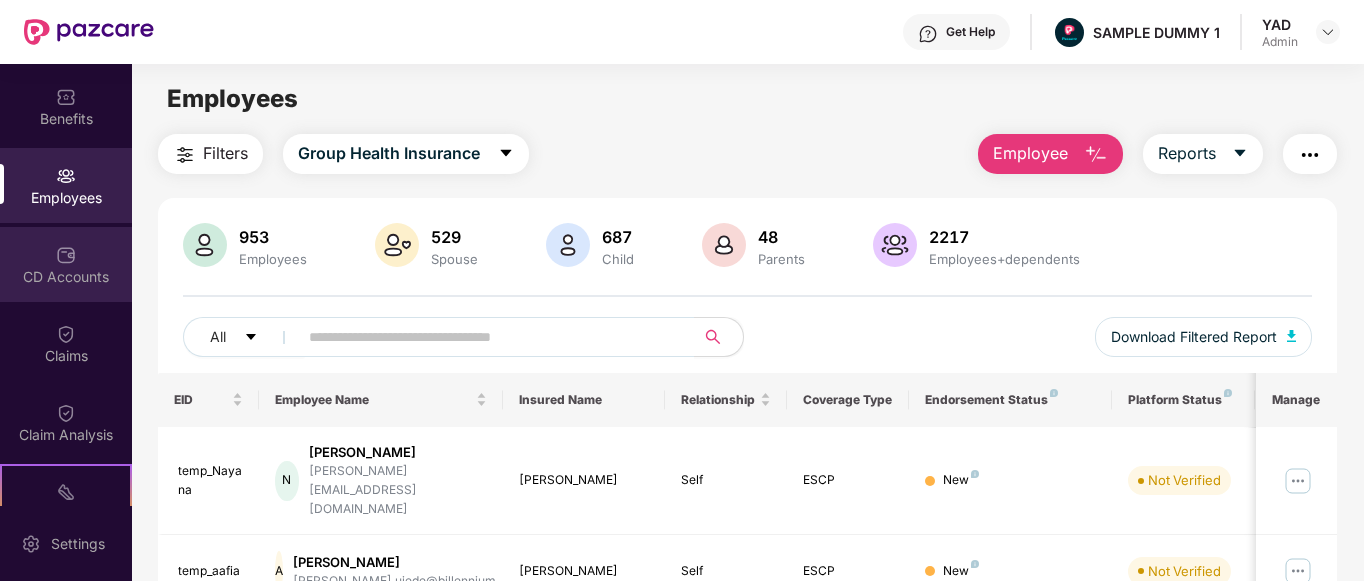 click on "CD Accounts" at bounding box center (66, 264) 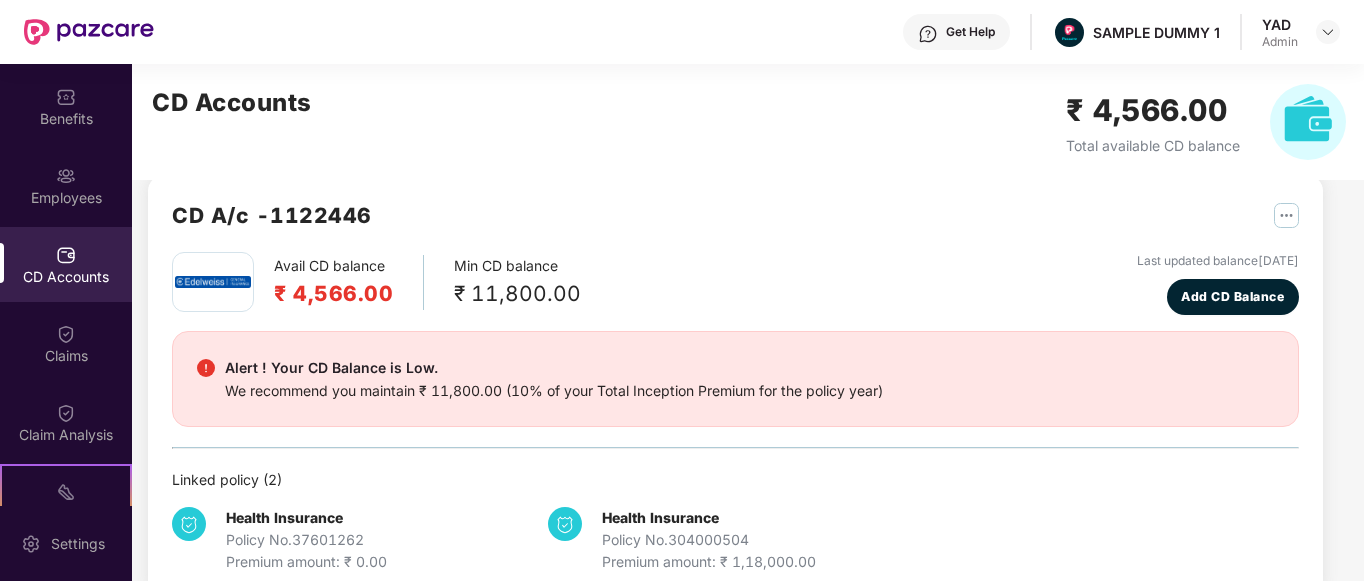 scroll, scrollTop: 0, scrollLeft: 0, axis: both 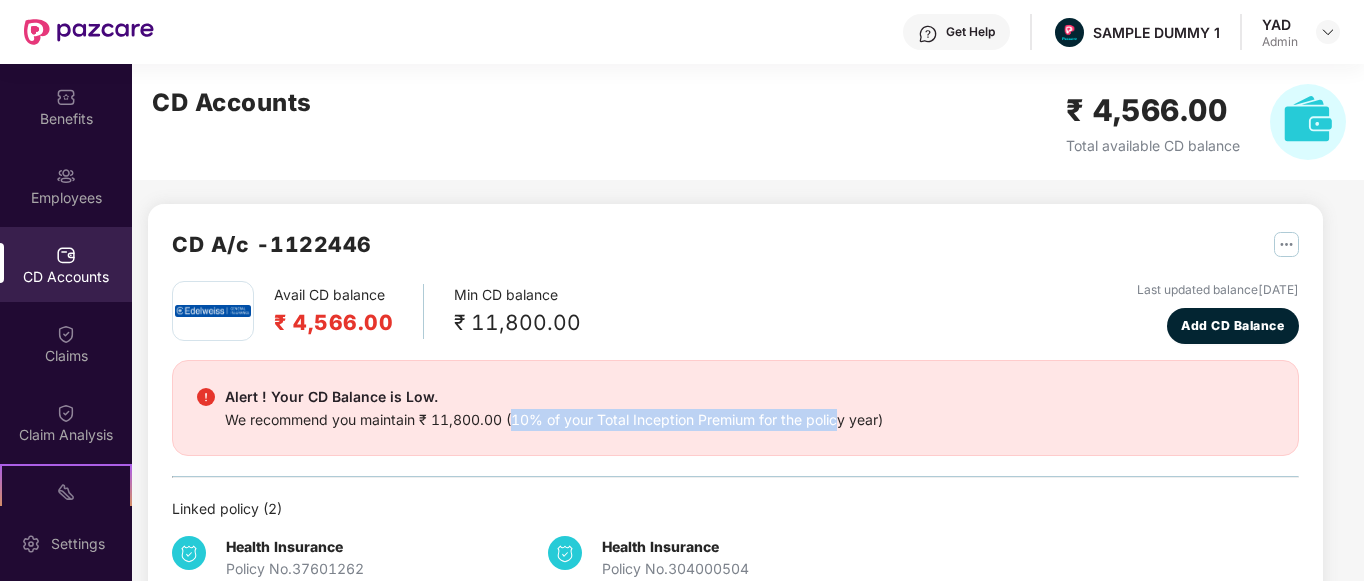 drag, startPoint x: 511, startPoint y: 418, endPoint x: 837, endPoint y: 430, distance: 326.2208 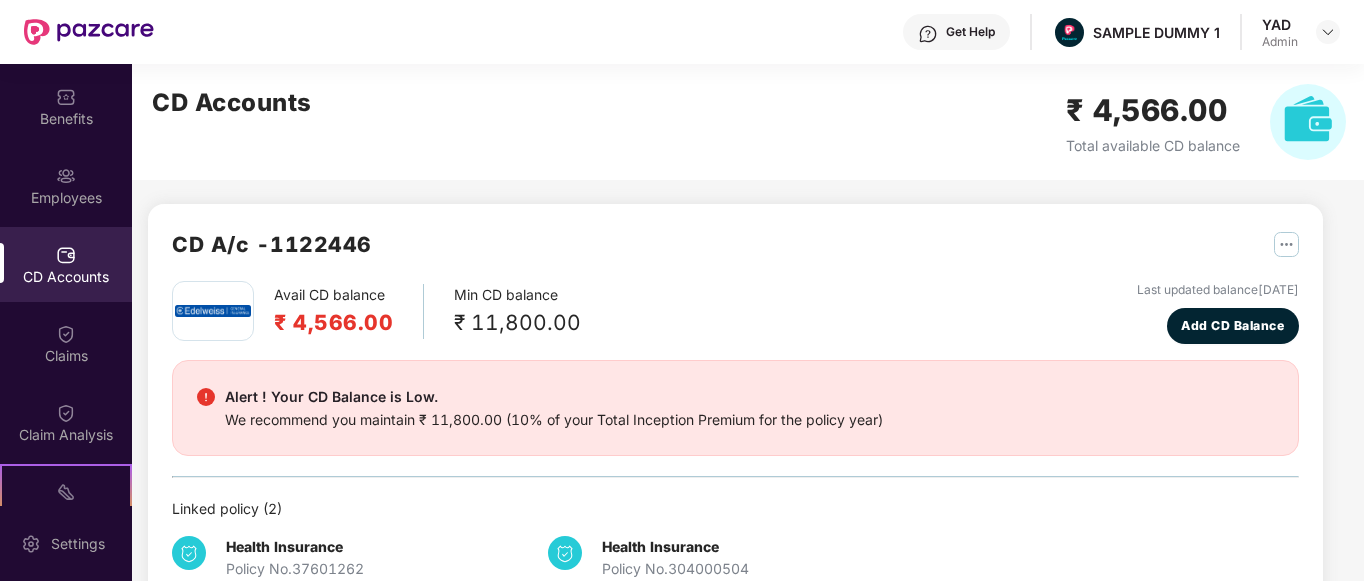click on "Alert ! Your CD Balance is Low. We recommend you maintain ₹ 11,800.00 (10% of your Total Inception Premium for the policy year)" at bounding box center (735, 408) 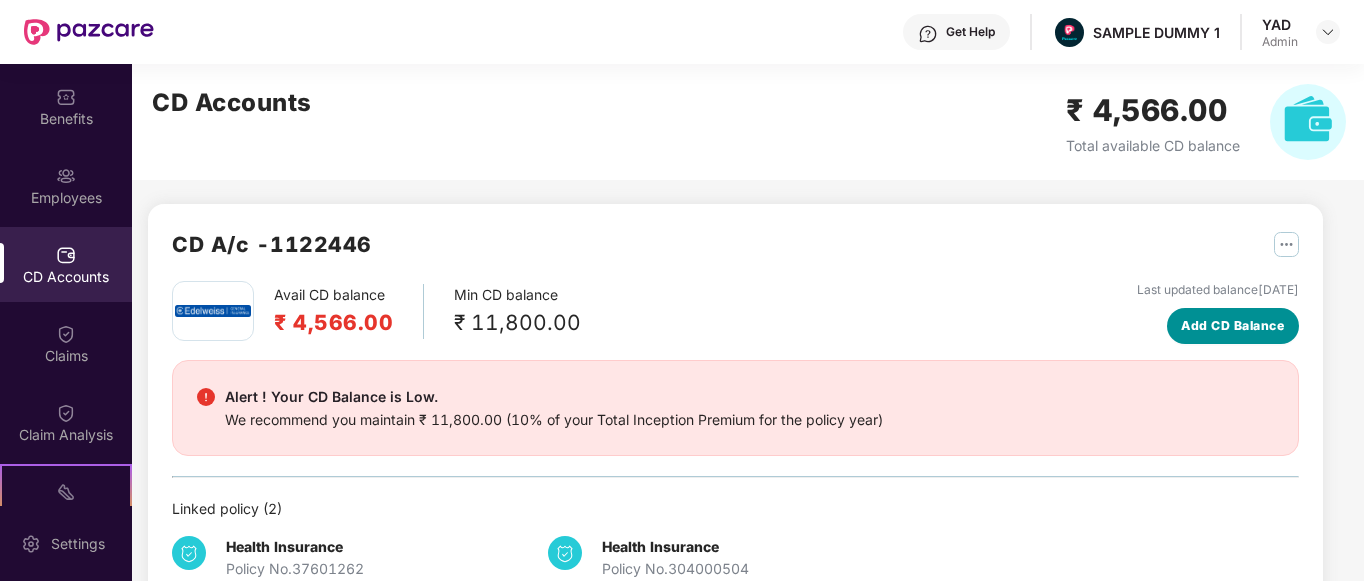 click on "Add CD Balance" at bounding box center (1232, 325) 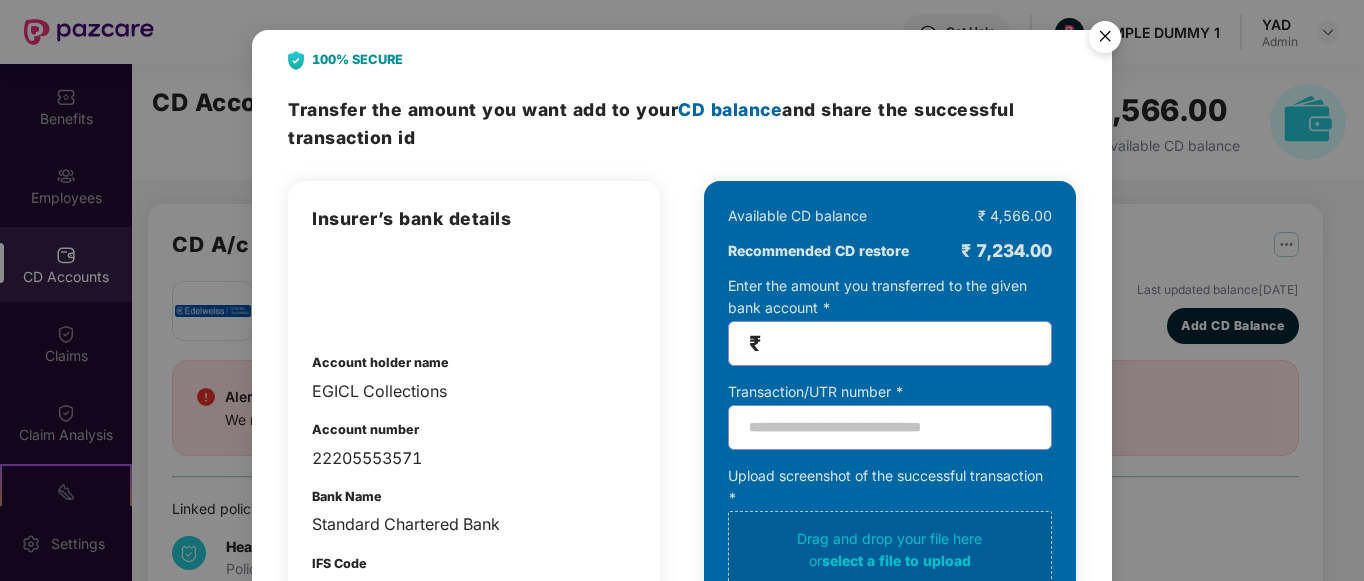 scroll, scrollTop: 131, scrollLeft: 0, axis: vertical 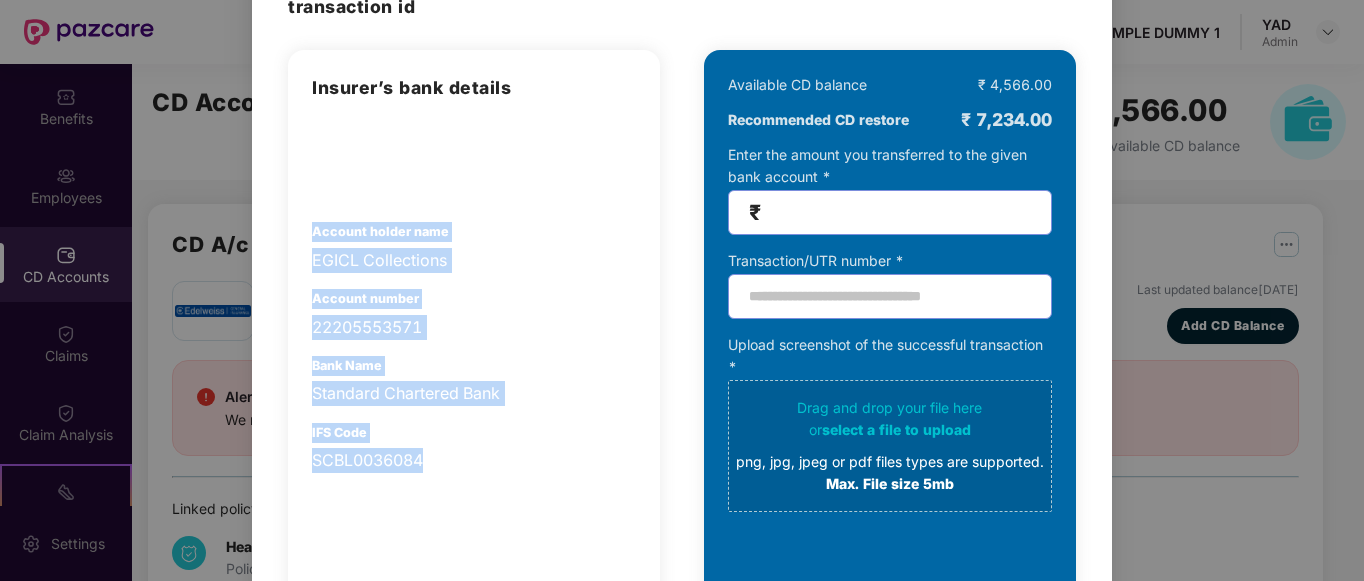 drag, startPoint x: 305, startPoint y: 222, endPoint x: 521, endPoint y: 463, distance: 323.63095 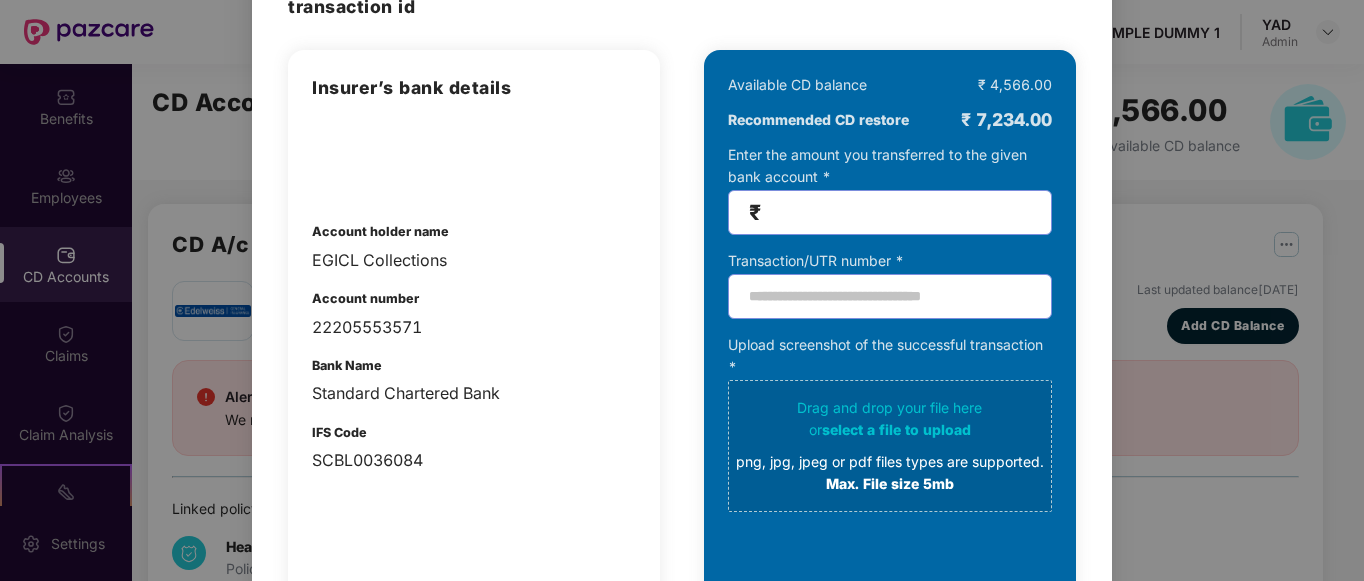 scroll, scrollTop: 0, scrollLeft: 0, axis: both 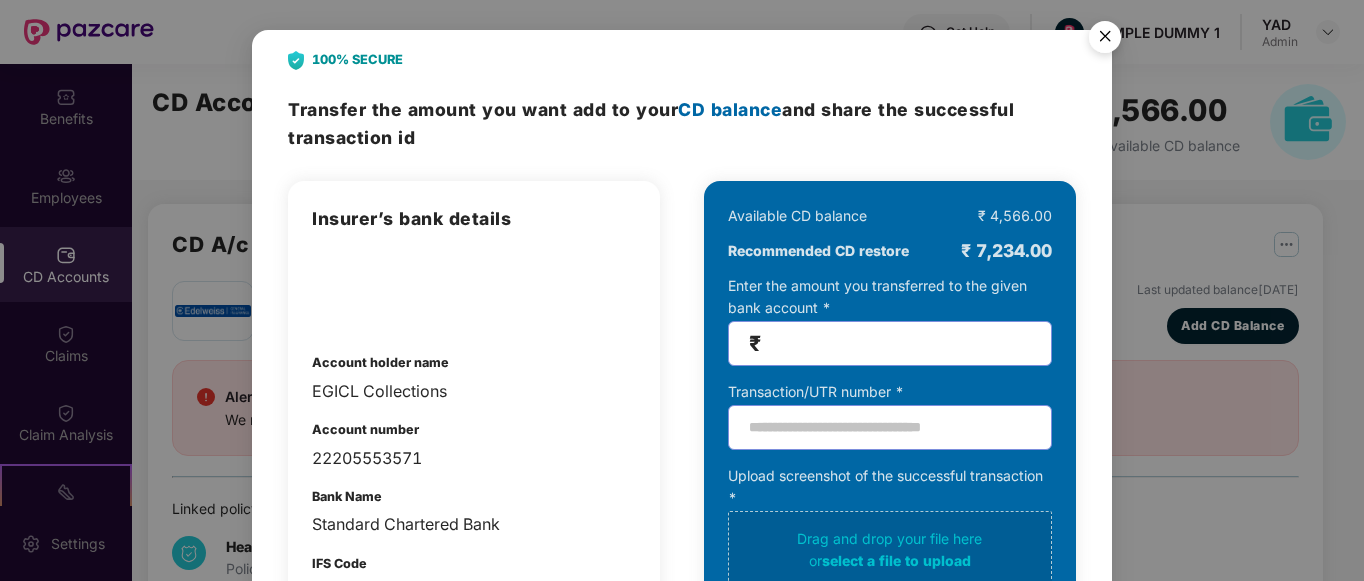 click at bounding box center (1105, 40) 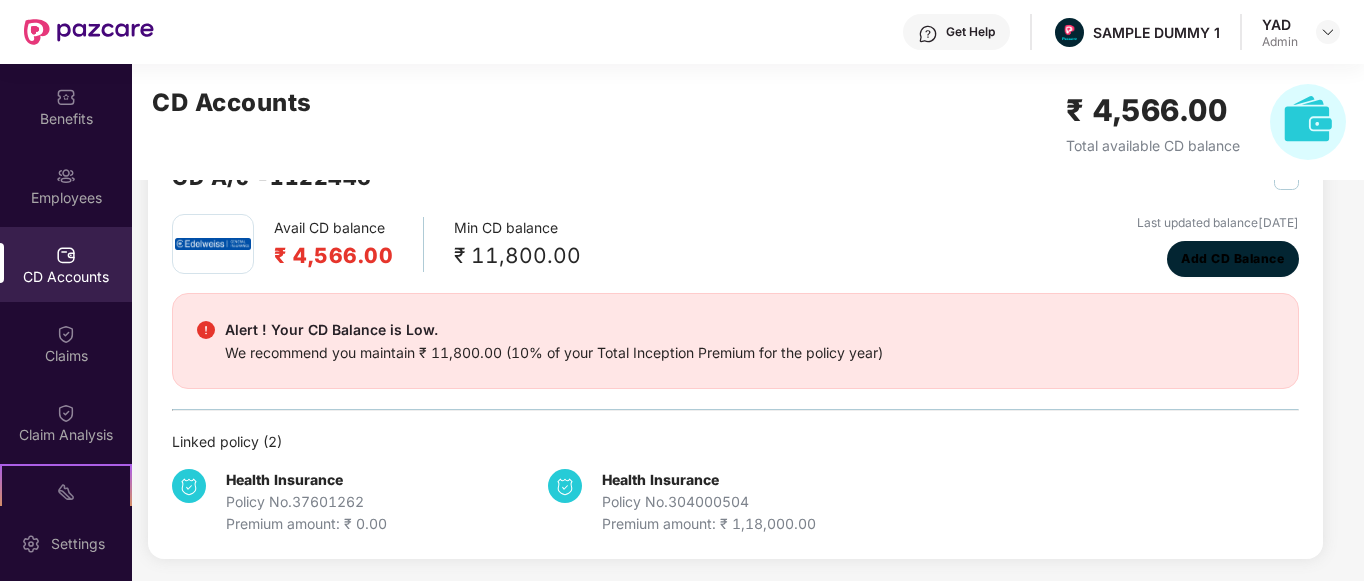 scroll, scrollTop: 0, scrollLeft: 0, axis: both 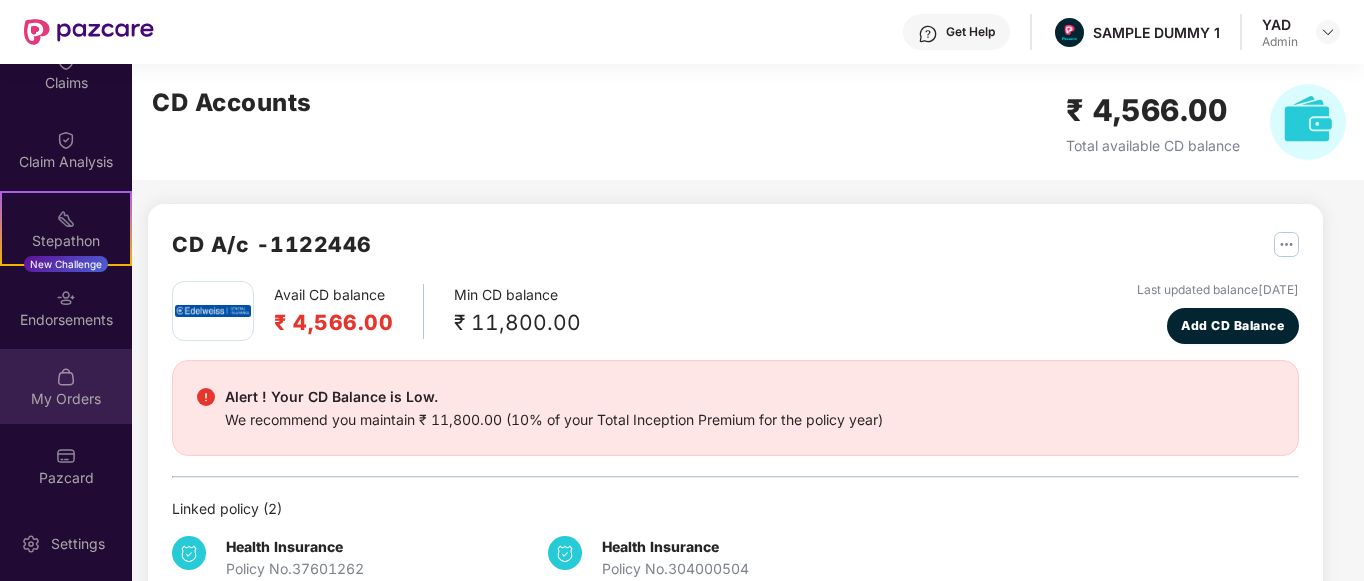 click on "My Orders" at bounding box center (66, 399) 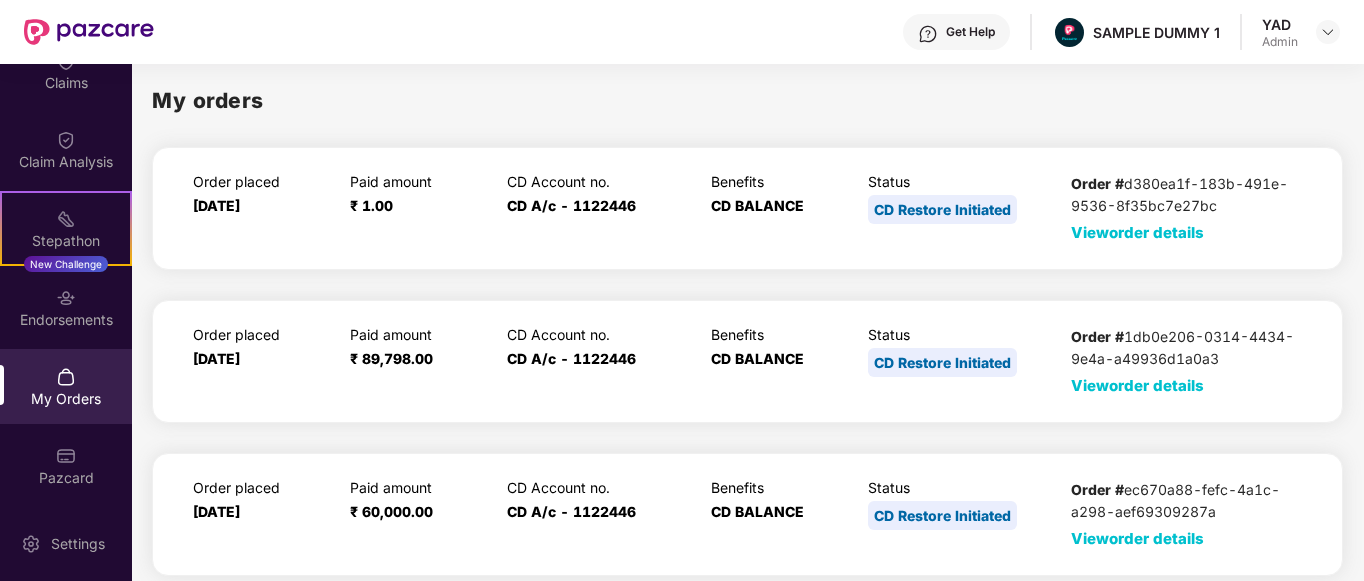 scroll, scrollTop: 103, scrollLeft: 0, axis: vertical 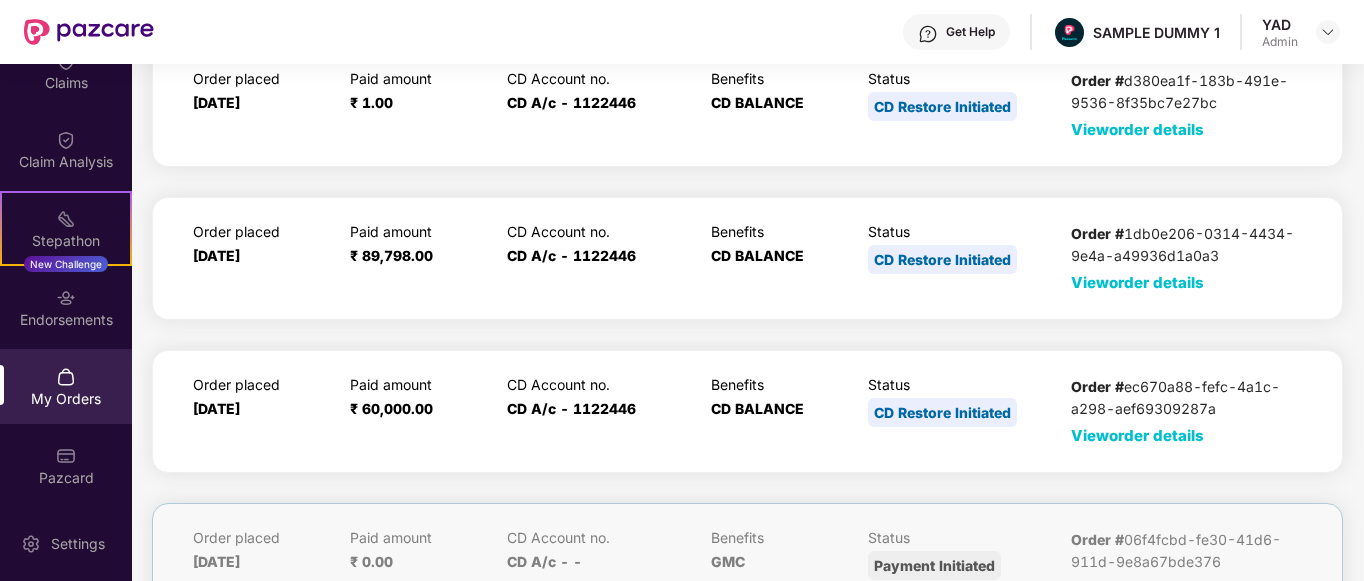 click on "View  order details" at bounding box center [1137, 282] 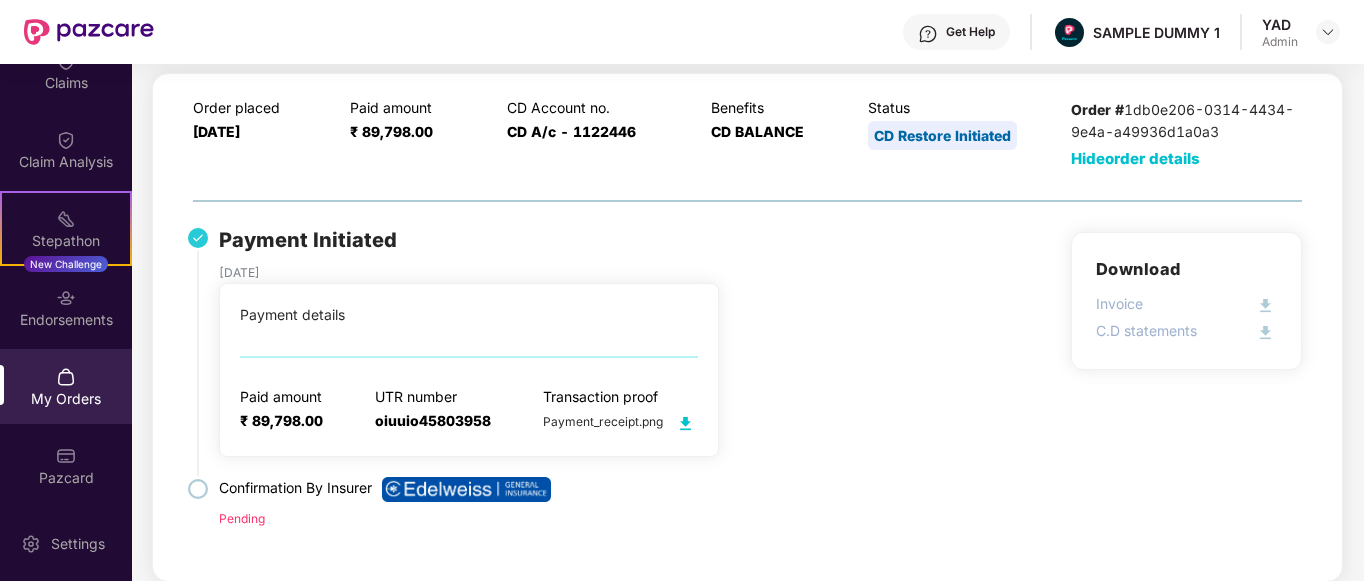 scroll, scrollTop: 0, scrollLeft: 0, axis: both 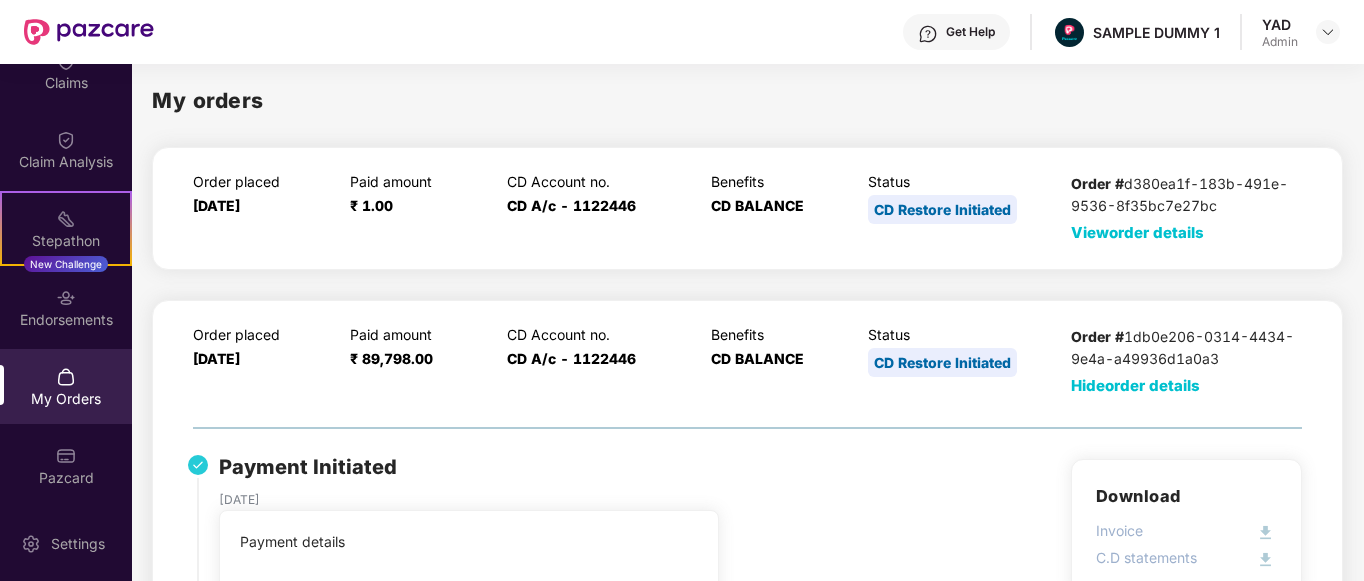 click on "Hide  order details" at bounding box center [1135, 385] 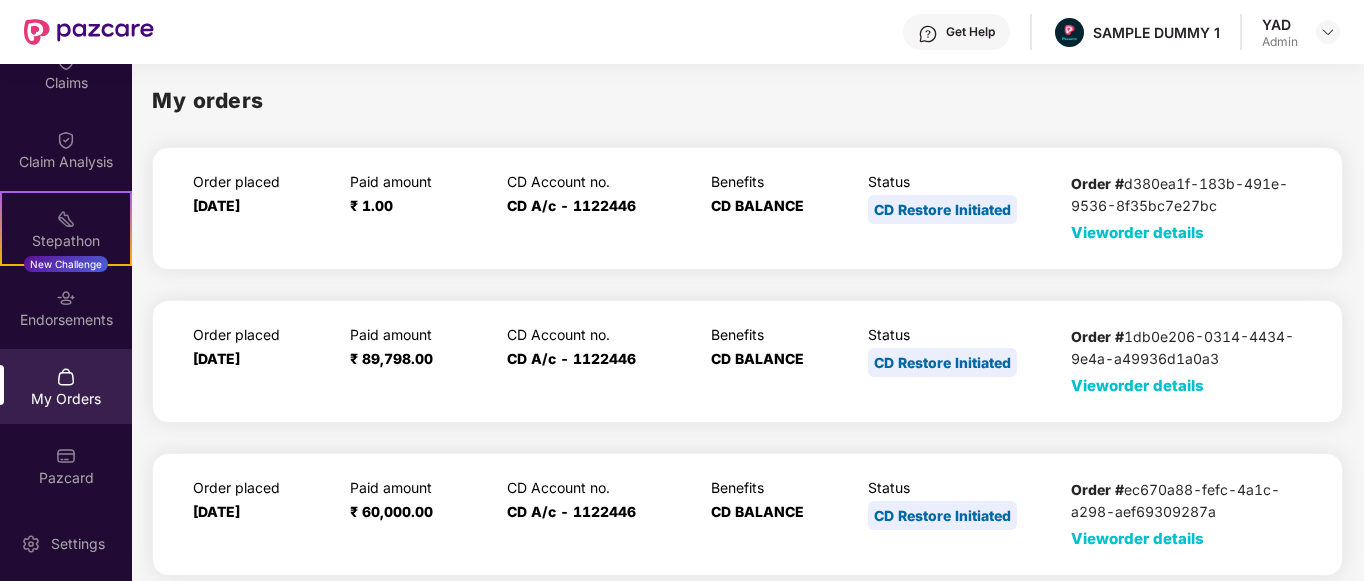 scroll, scrollTop: 0, scrollLeft: 0, axis: both 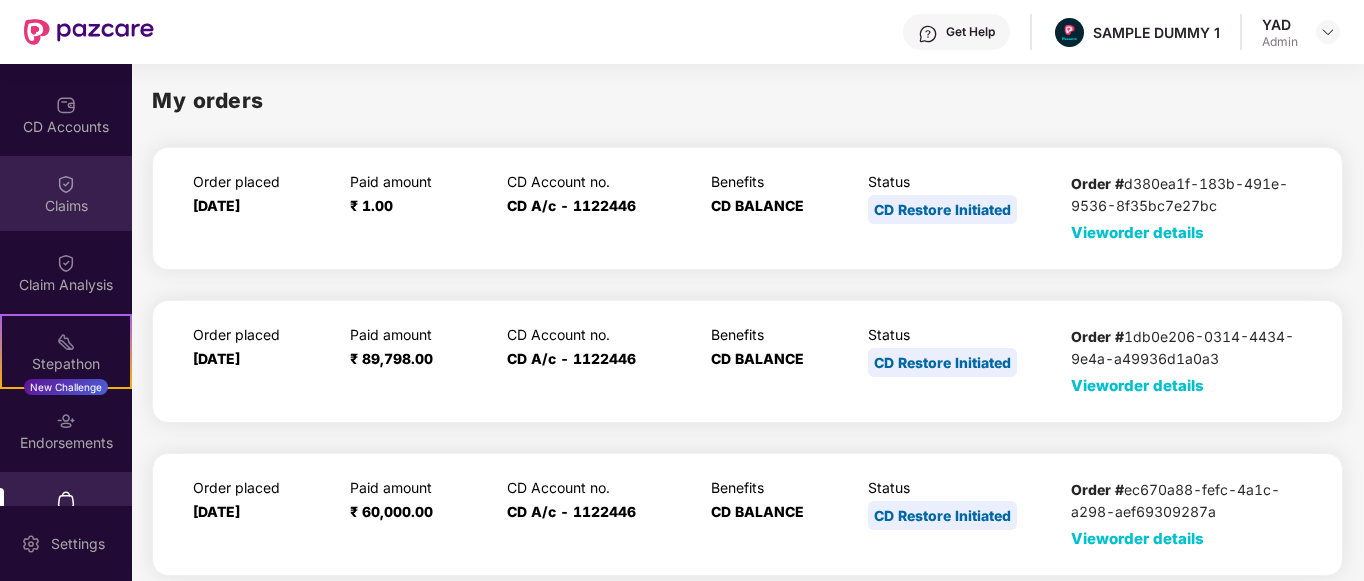 click on "Claims" at bounding box center [66, 193] 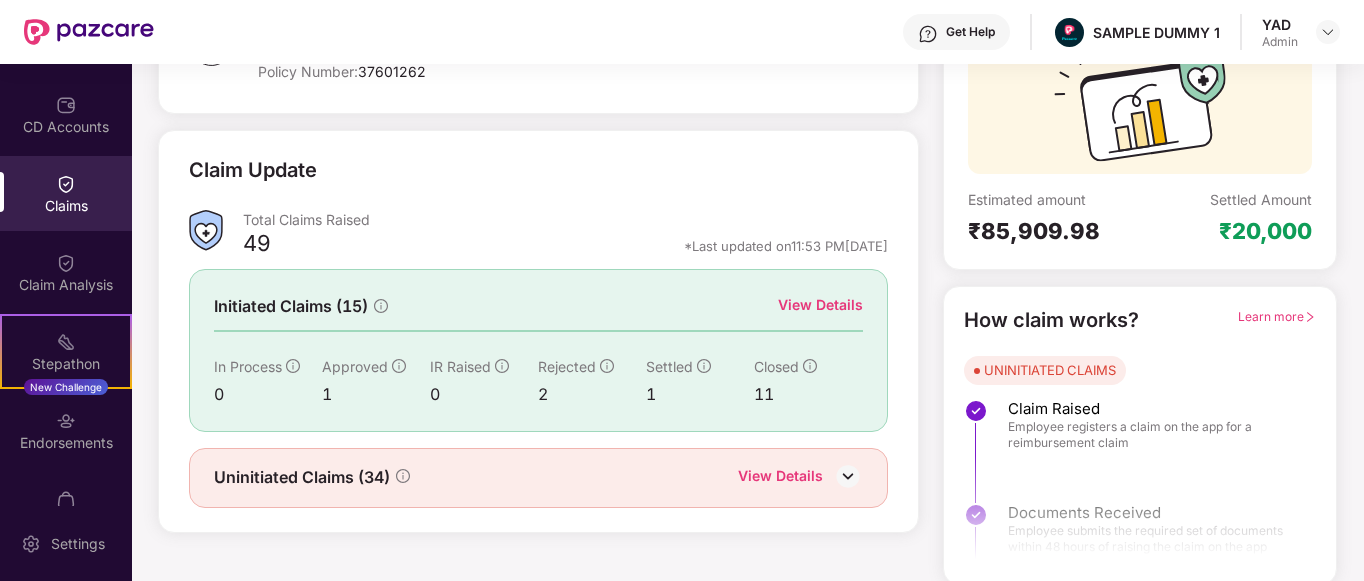 scroll, scrollTop: 200, scrollLeft: 0, axis: vertical 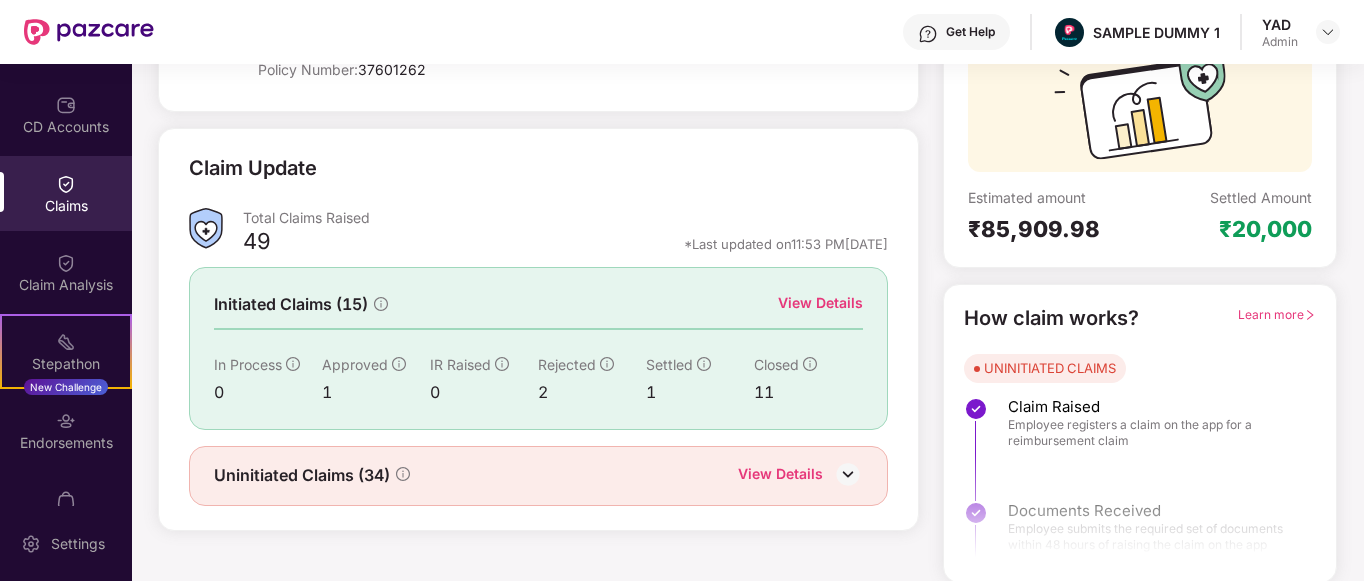 click on "View Details" at bounding box center [820, 303] 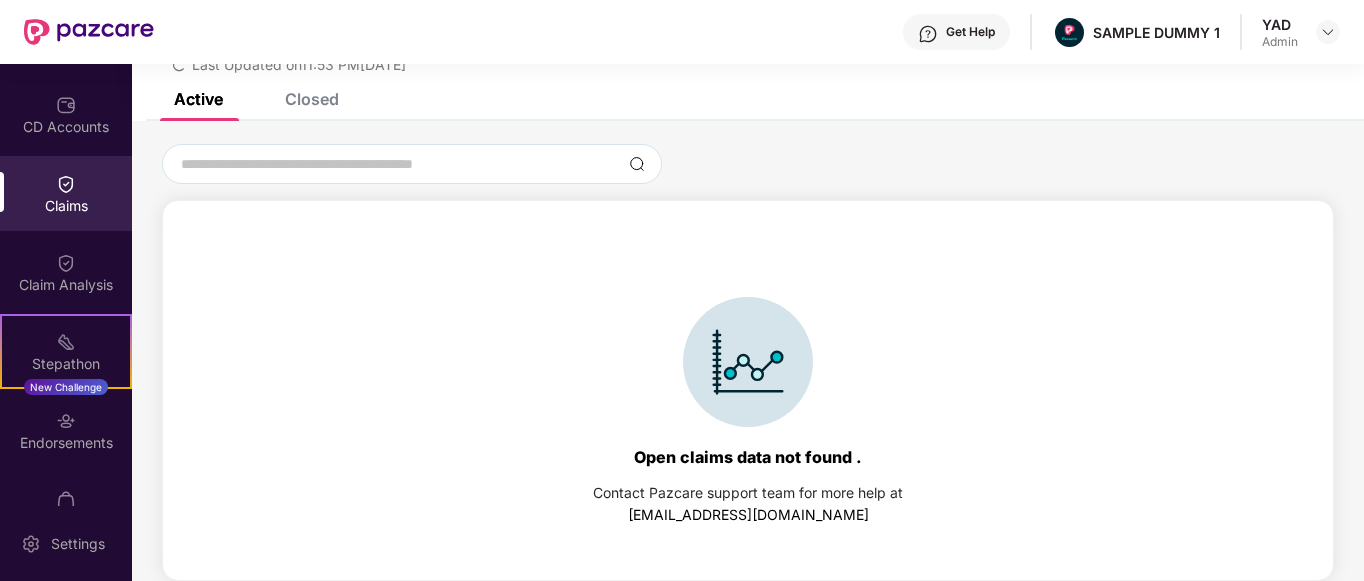 scroll, scrollTop: 0, scrollLeft: 0, axis: both 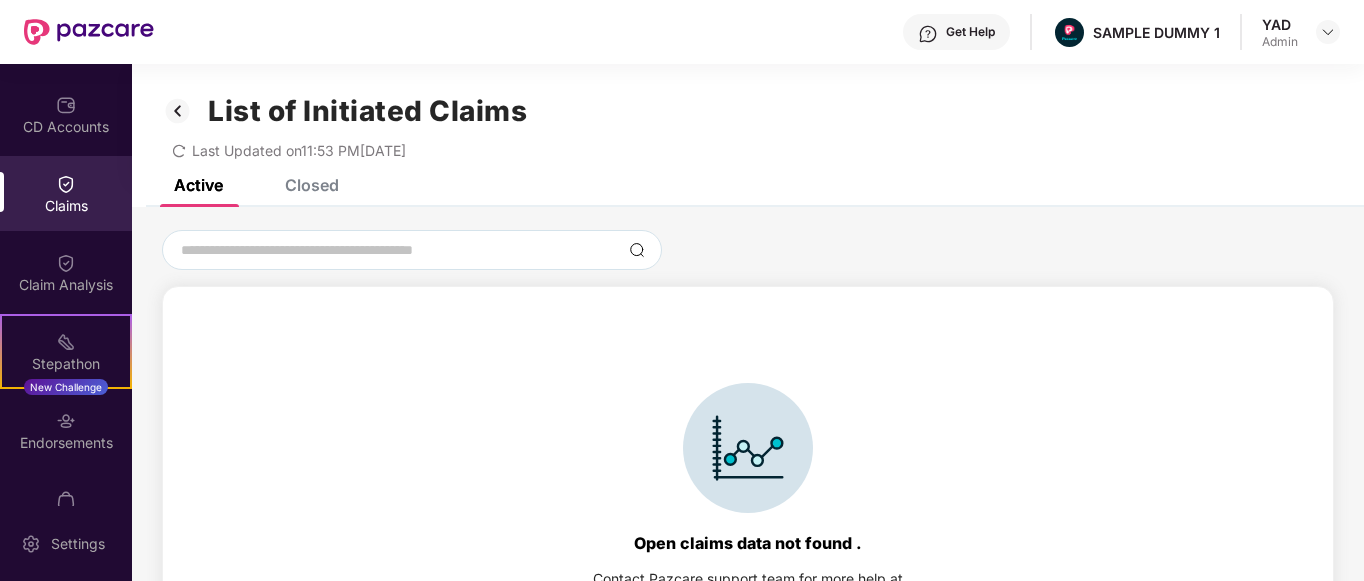 click on "Closed" at bounding box center [297, 185] 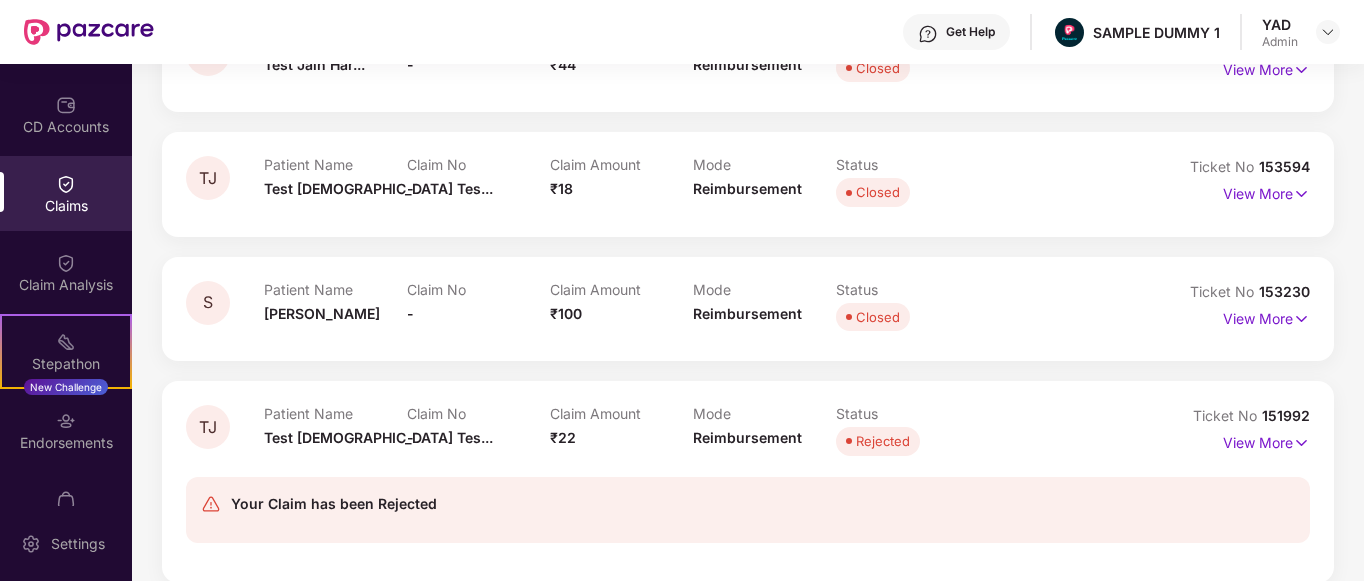 scroll, scrollTop: 289, scrollLeft: 0, axis: vertical 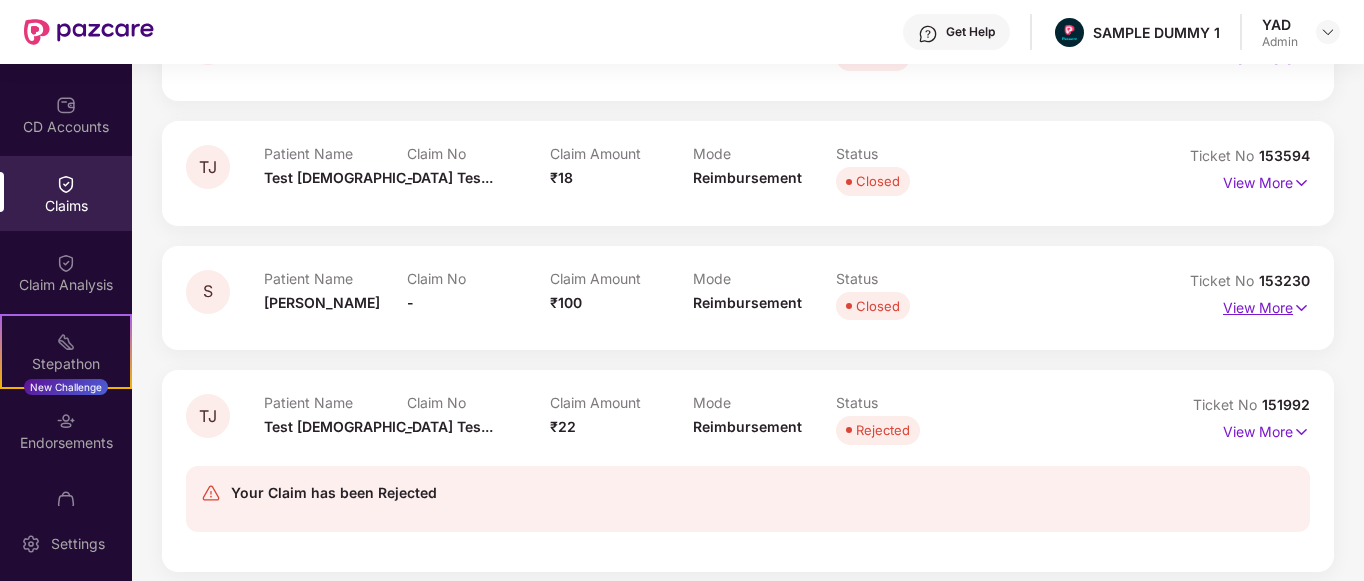 click on "View More" at bounding box center [1266, 305] 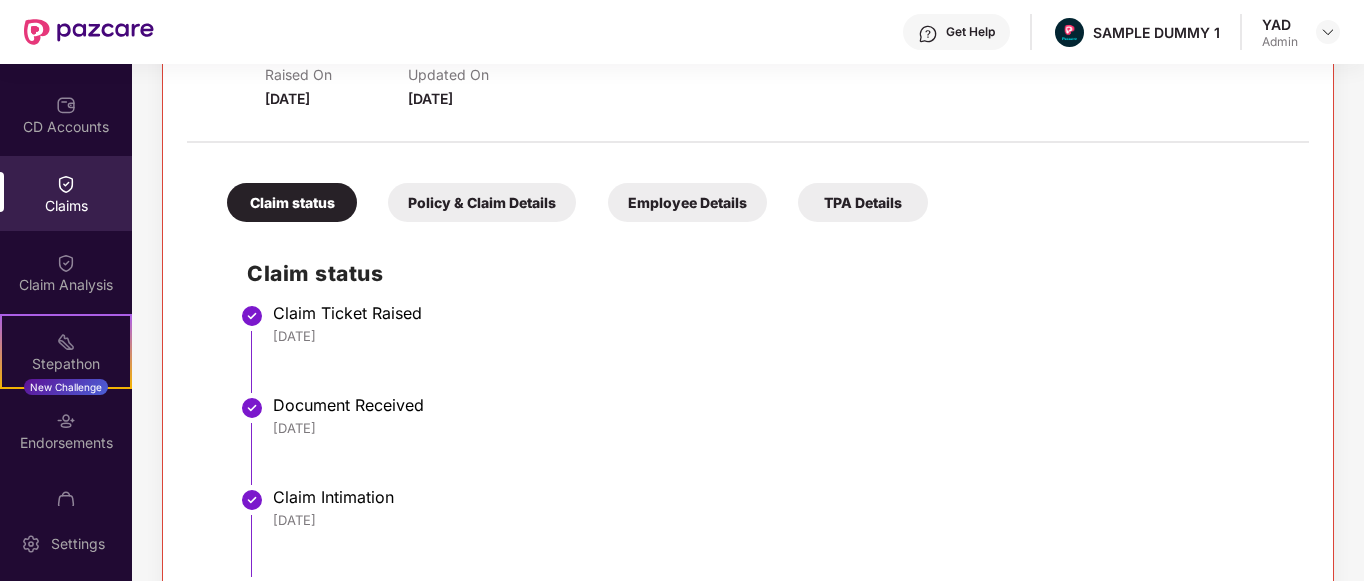 scroll, scrollTop: 568, scrollLeft: 0, axis: vertical 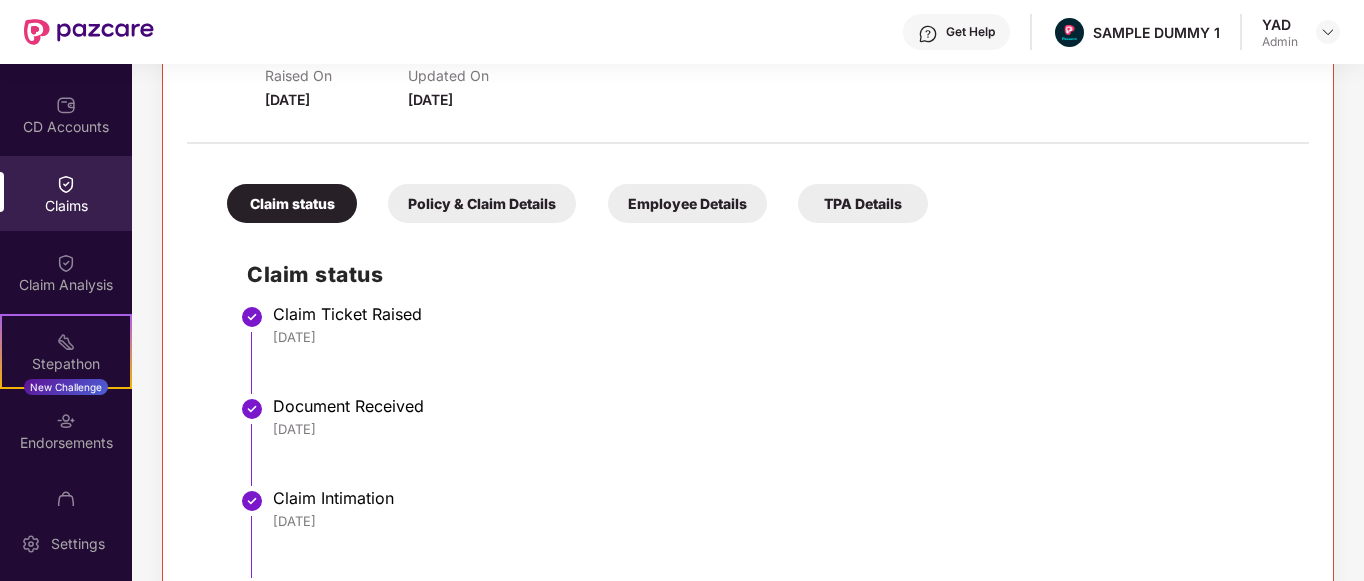 click on "Policy & Claim Details" at bounding box center [482, 203] 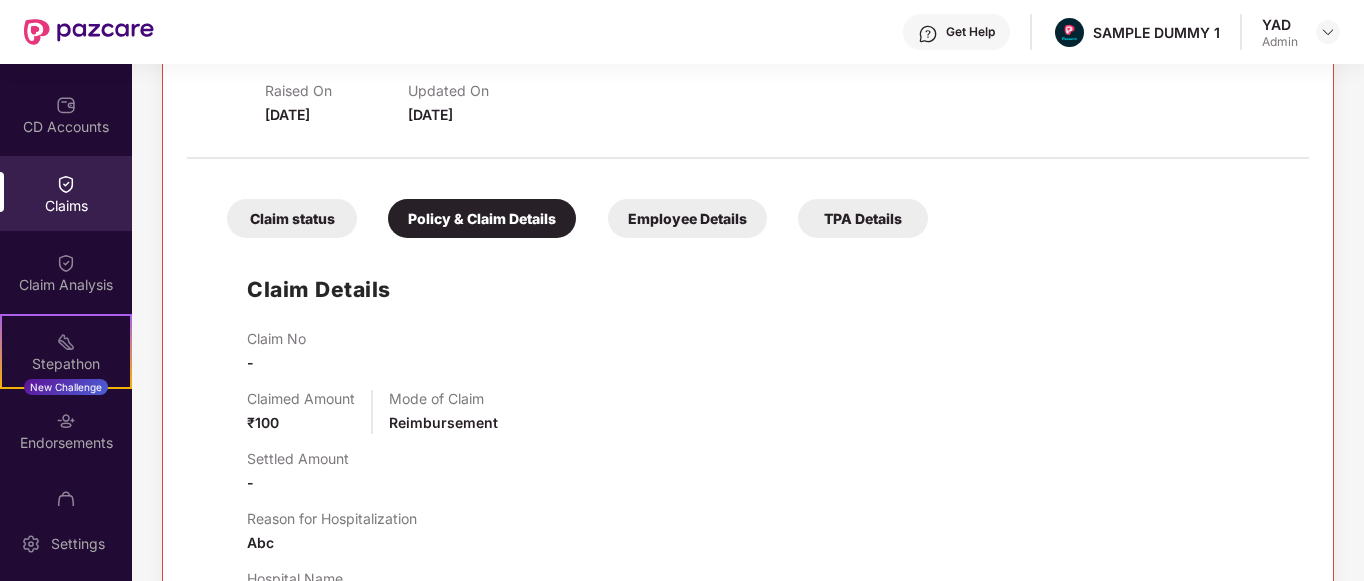 scroll, scrollTop: 508, scrollLeft: 0, axis: vertical 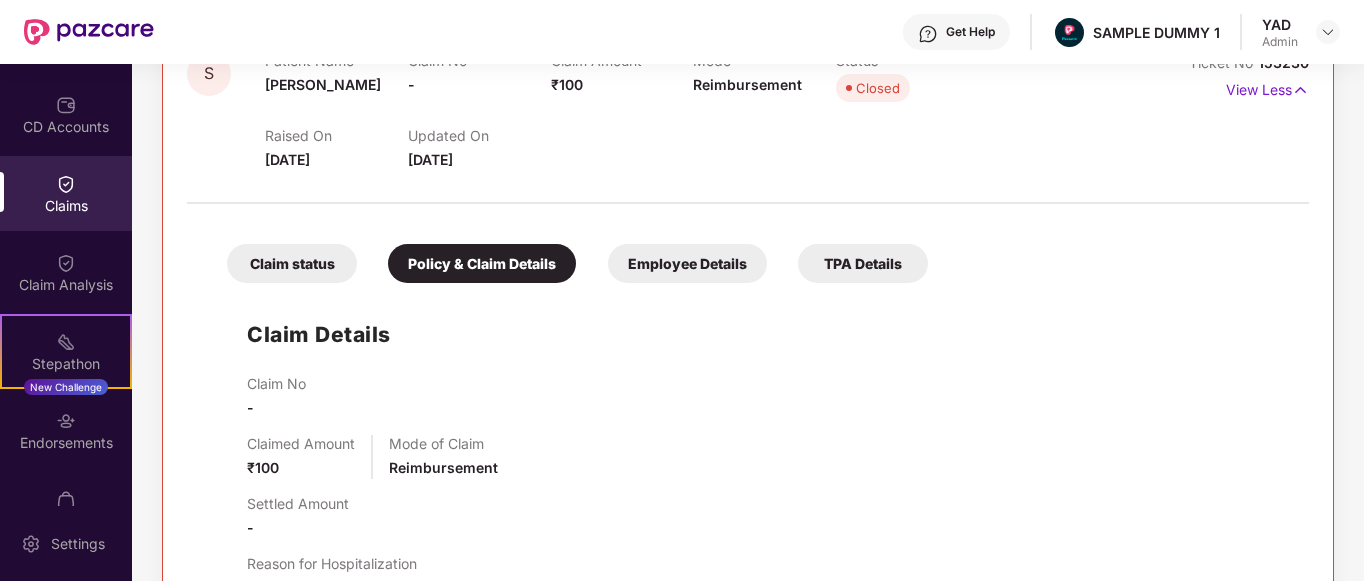 click on "Employee Details" at bounding box center (687, 263) 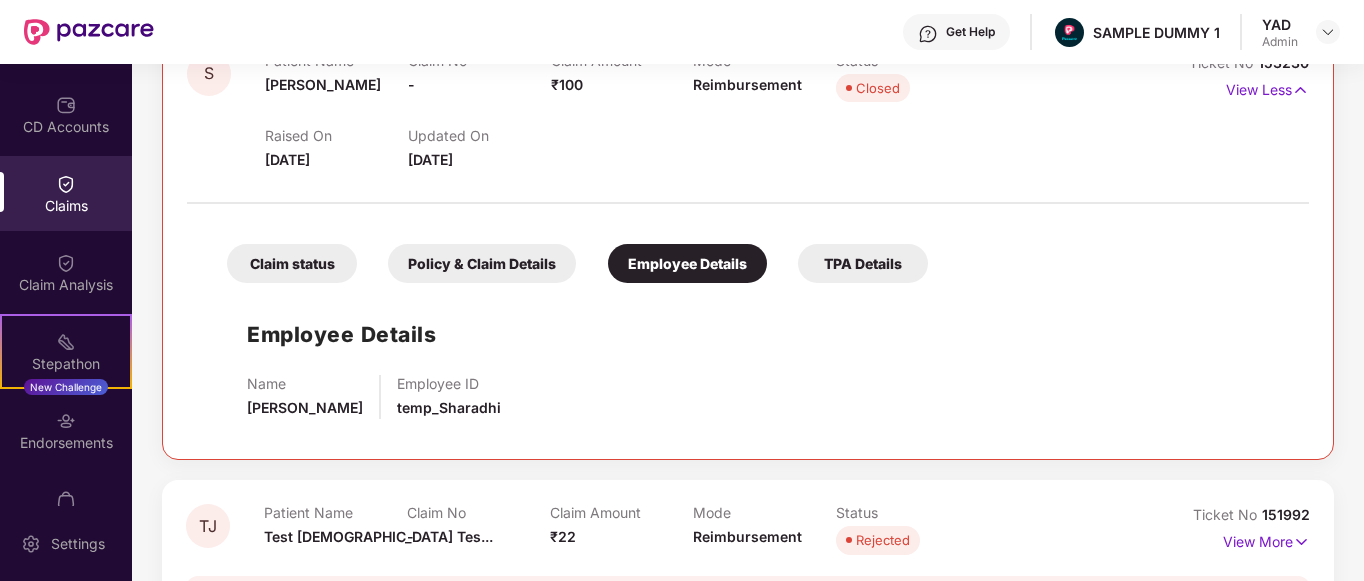 scroll, scrollTop: 576, scrollLeft: 0, axis: vertical 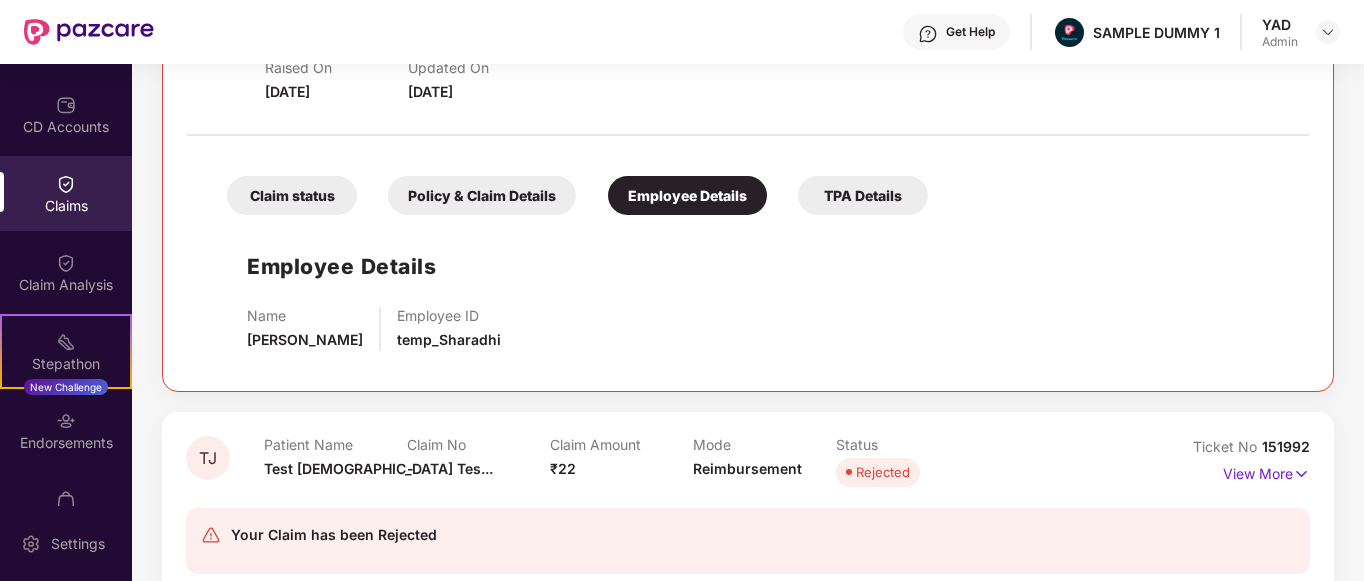 click on "TPA Details" at bounding box center (863, 195) 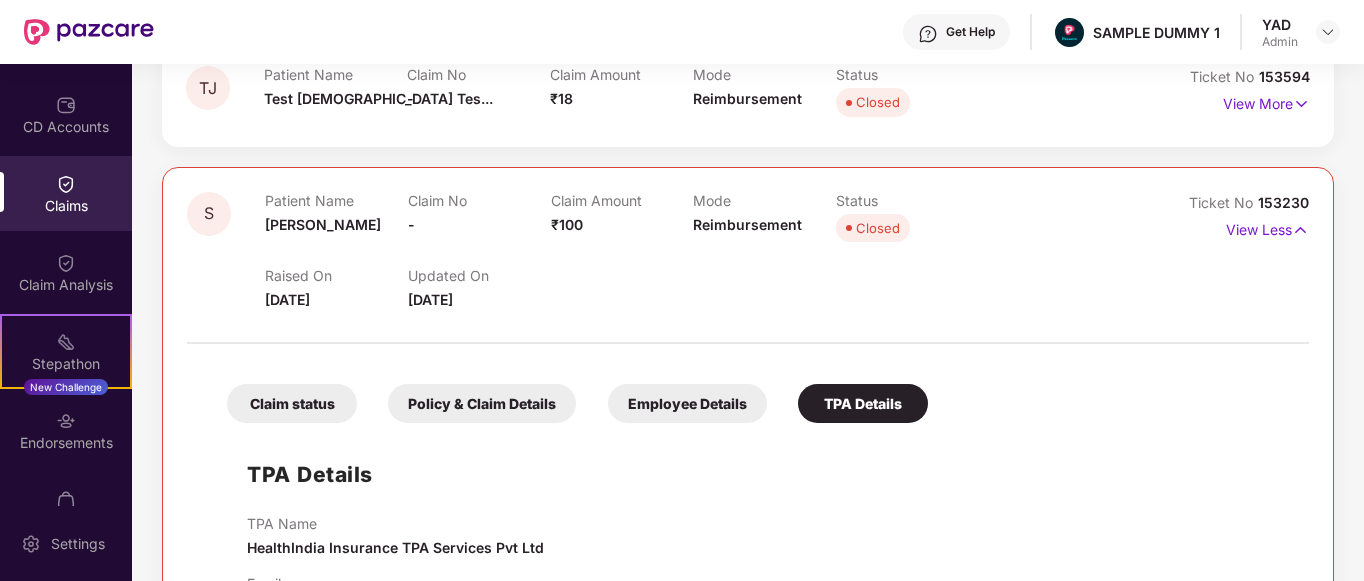 scroll, scrollTop: 0, scrollLeft: 0, axis: both 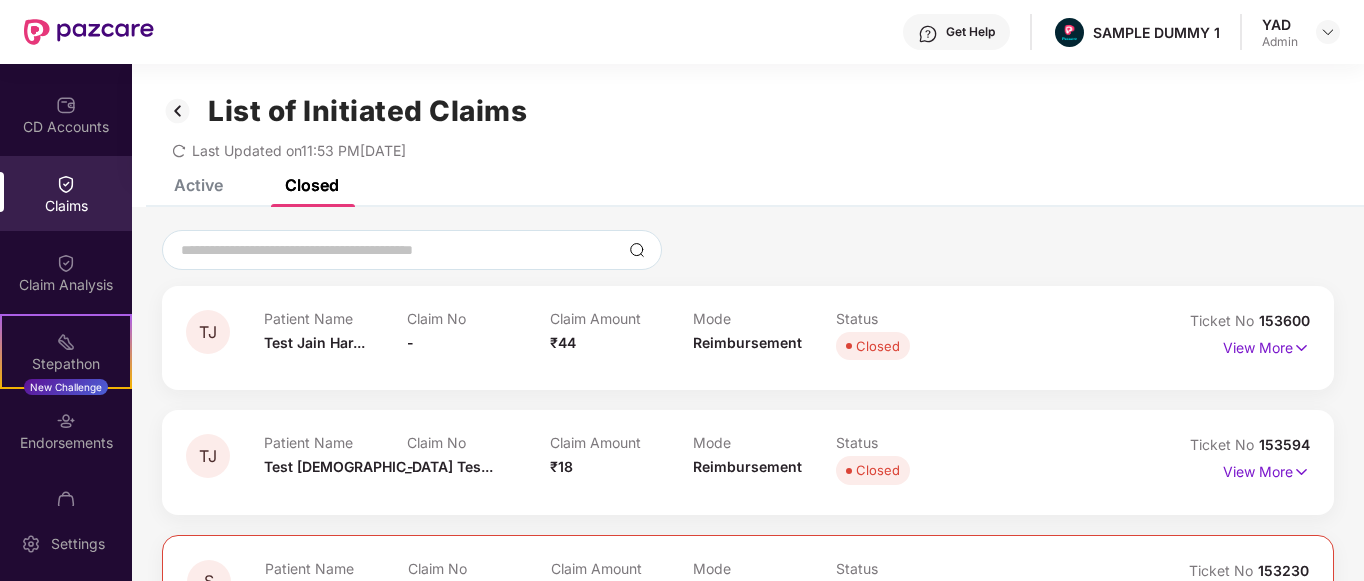 click on "Claims" at bounding box center (66, 206) 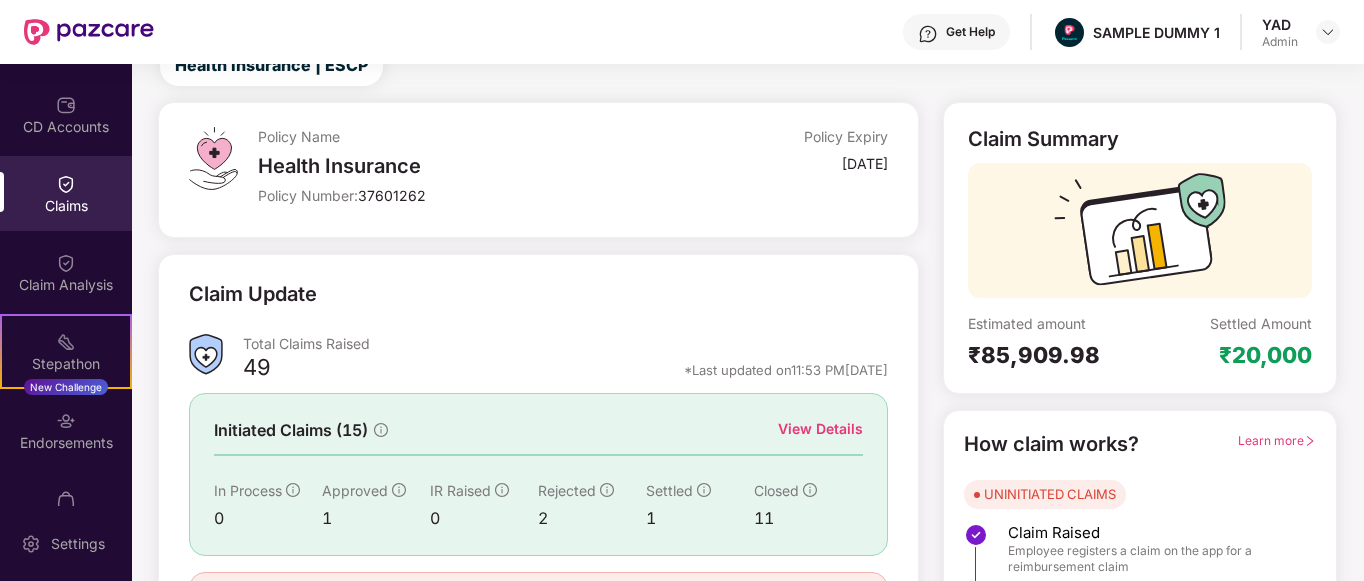 scroll, scrollTop: 0, scrollLeft: 0, axis: both 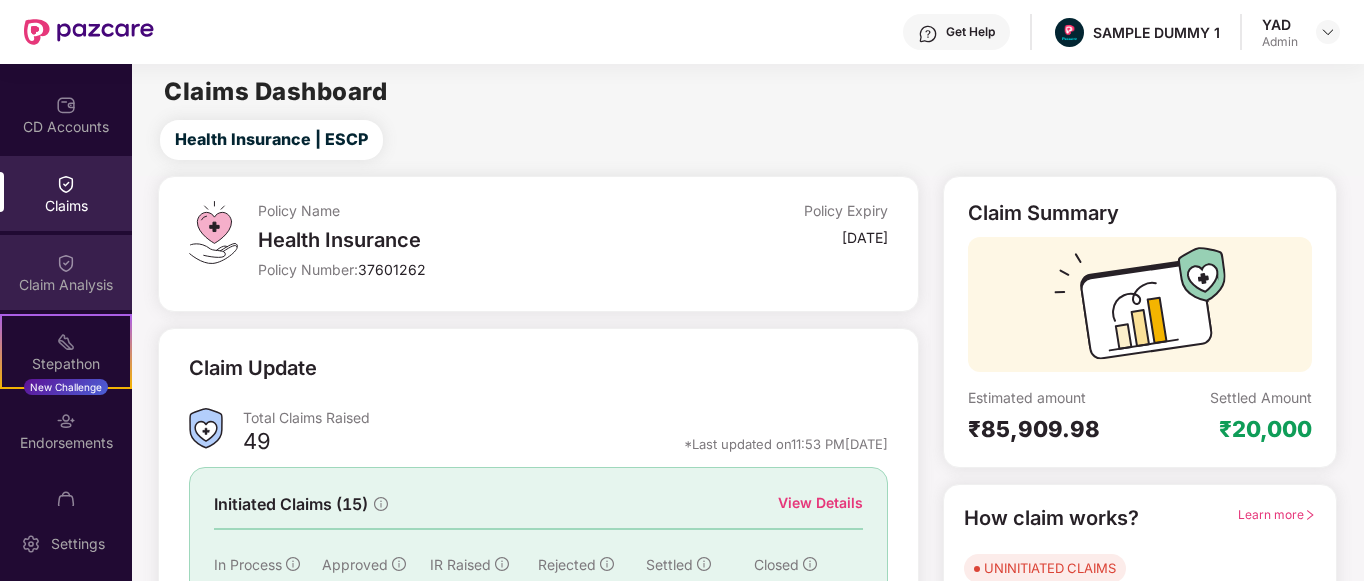 click at bounding box center [66, 261] 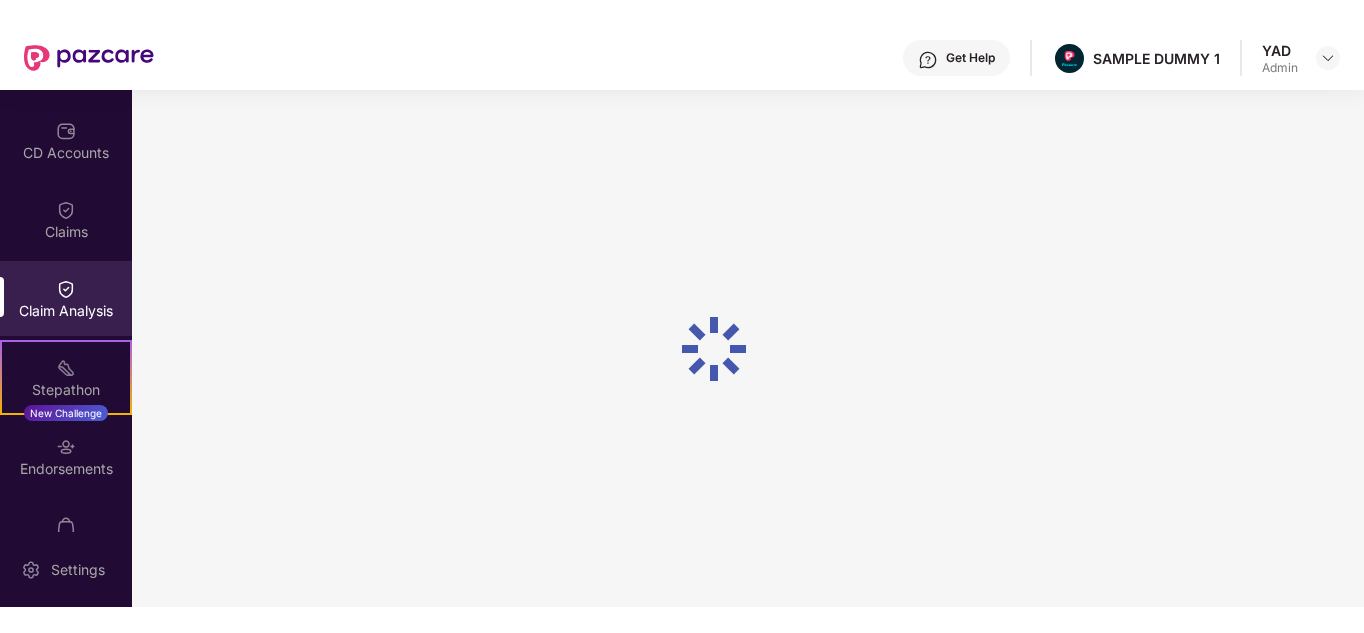 scroll, scrollTop: 225, scrollLeft: 0, axis: vertical 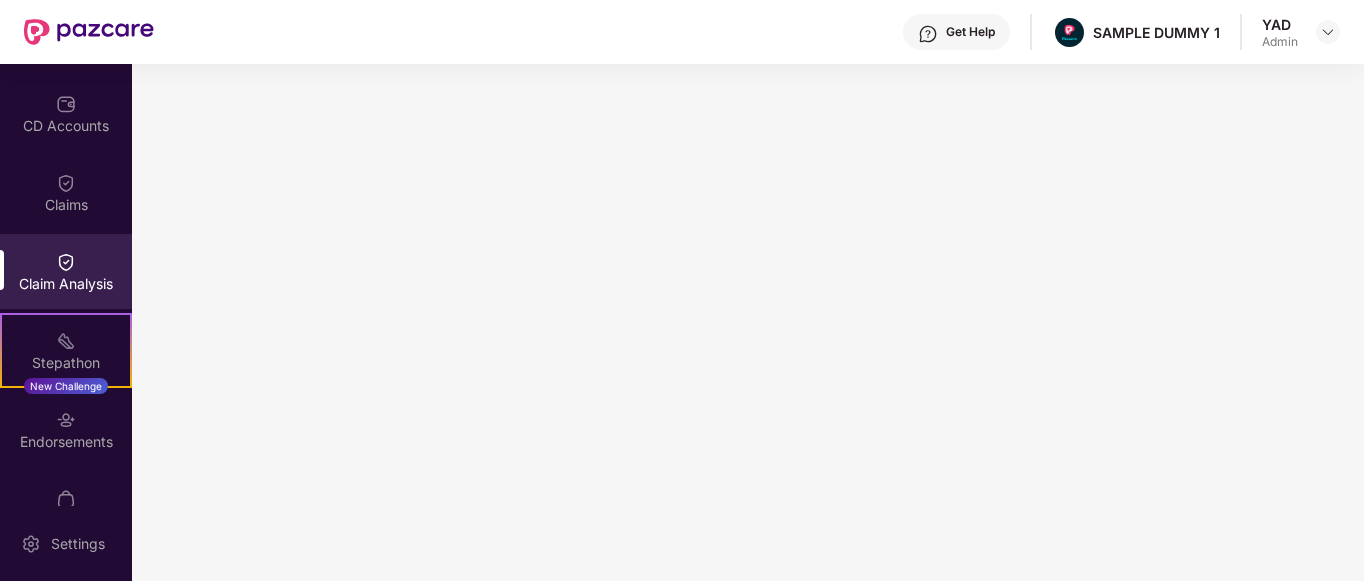 click on "Get Help" at bounding box center [970, 32] 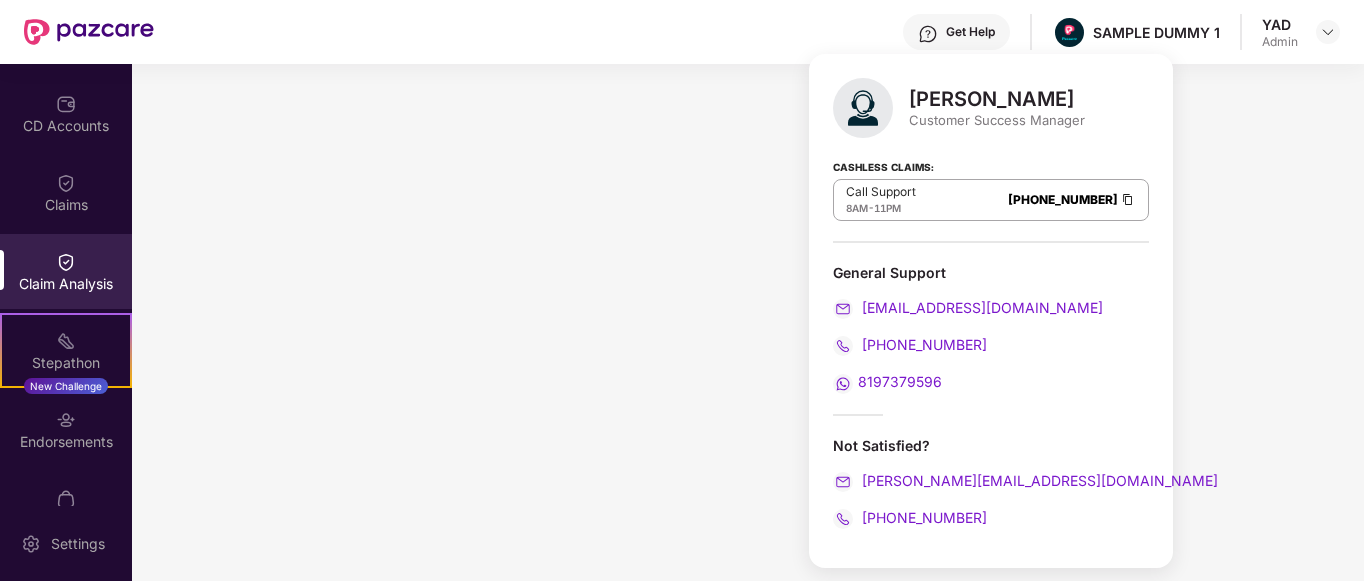 click on "Get Help" at bounding box center (970, 32) 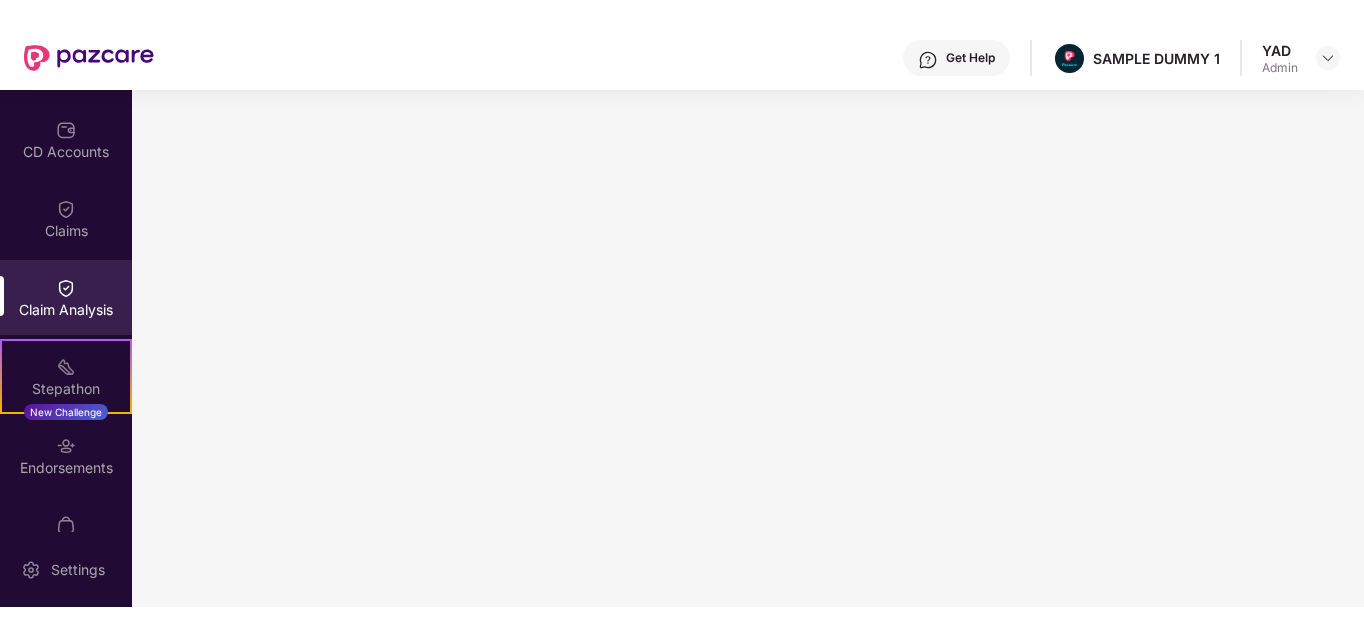 scroll, scrollTop: 225, scrollLeft: 0, axis: vertical 